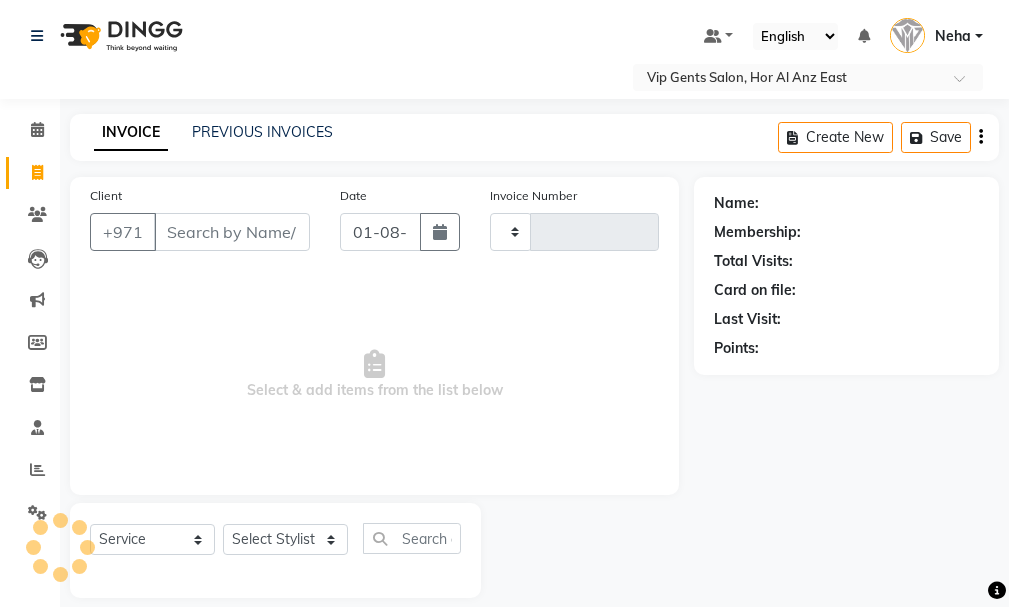 select on "service" 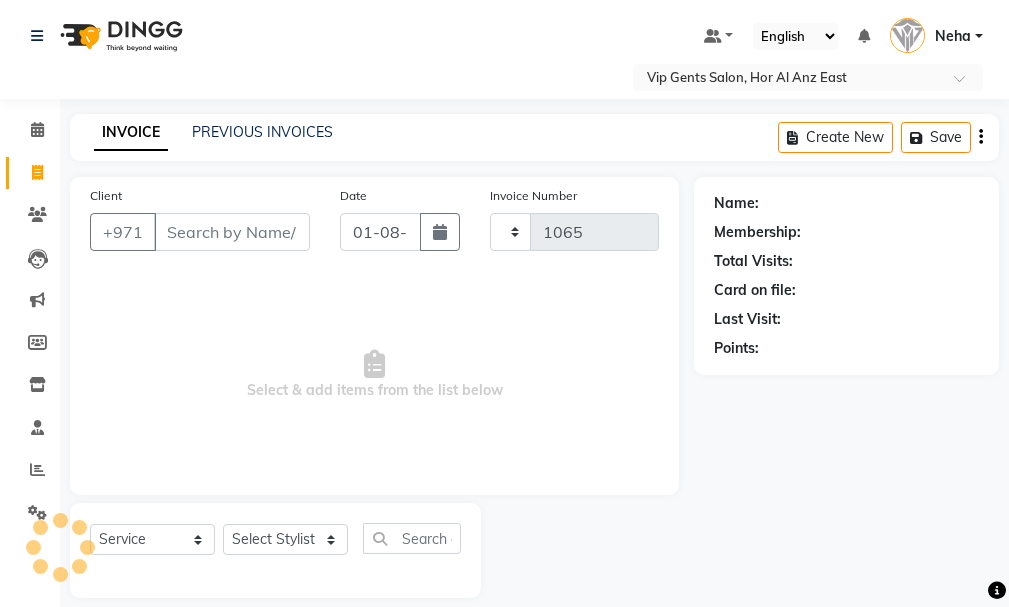 scroll, scrollTop: 21, scrollLeft: 0, axis: vertical 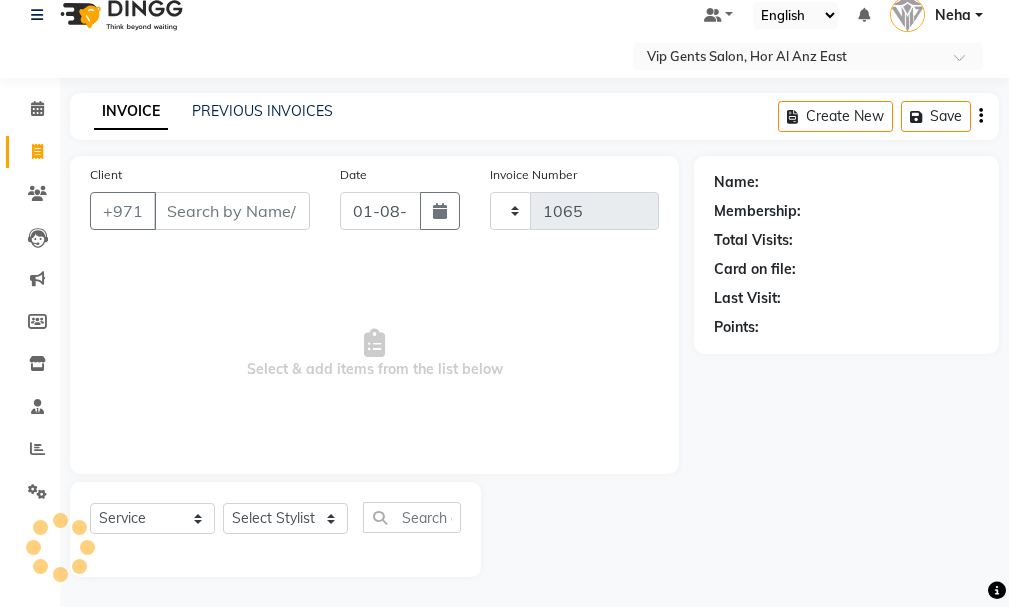 select on "8415" 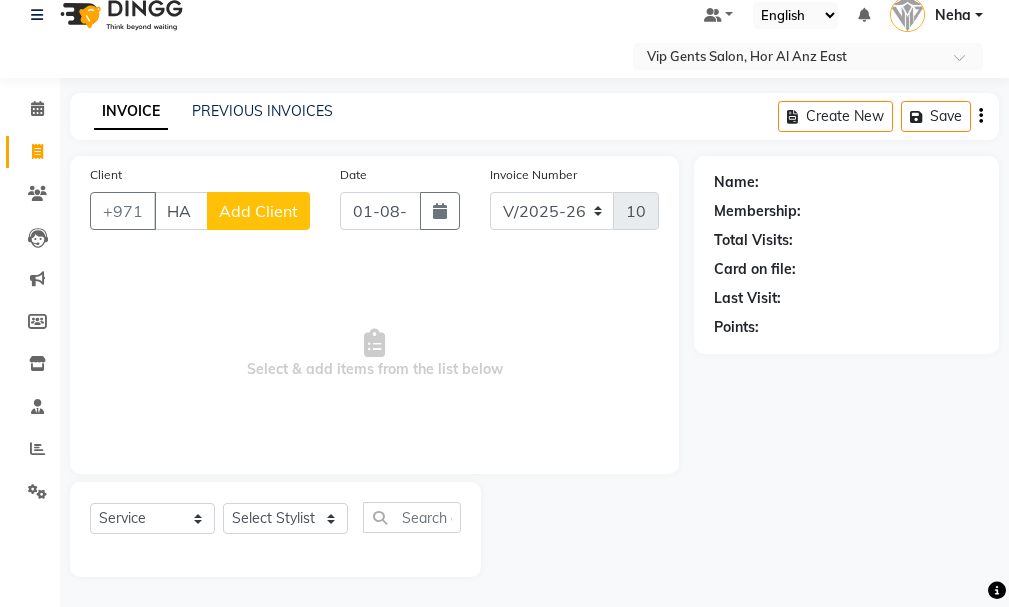 scroll, scrollTop: 0, scrollLeft: 0, axis: both 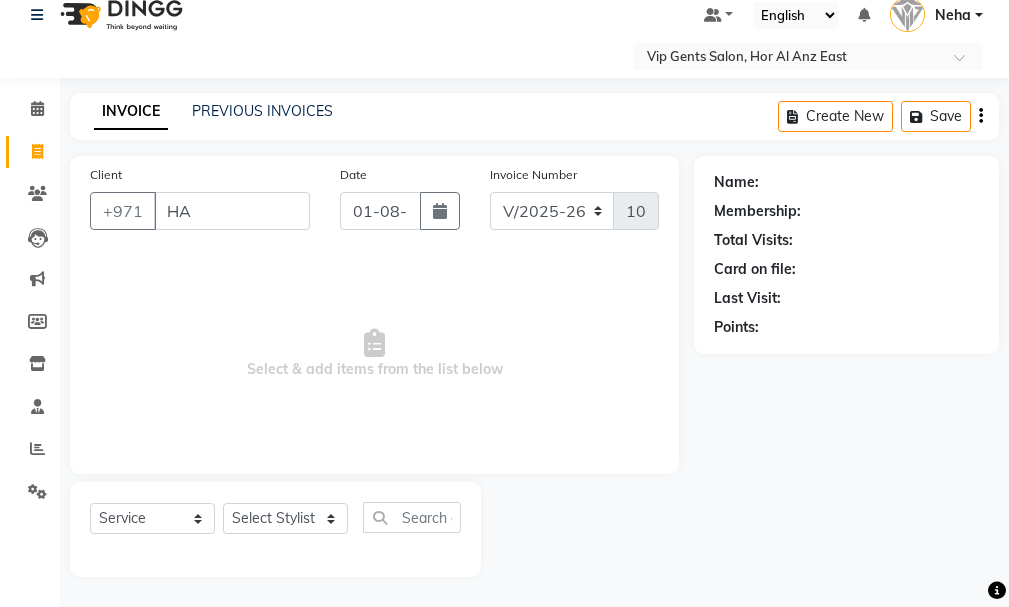 type on "H" 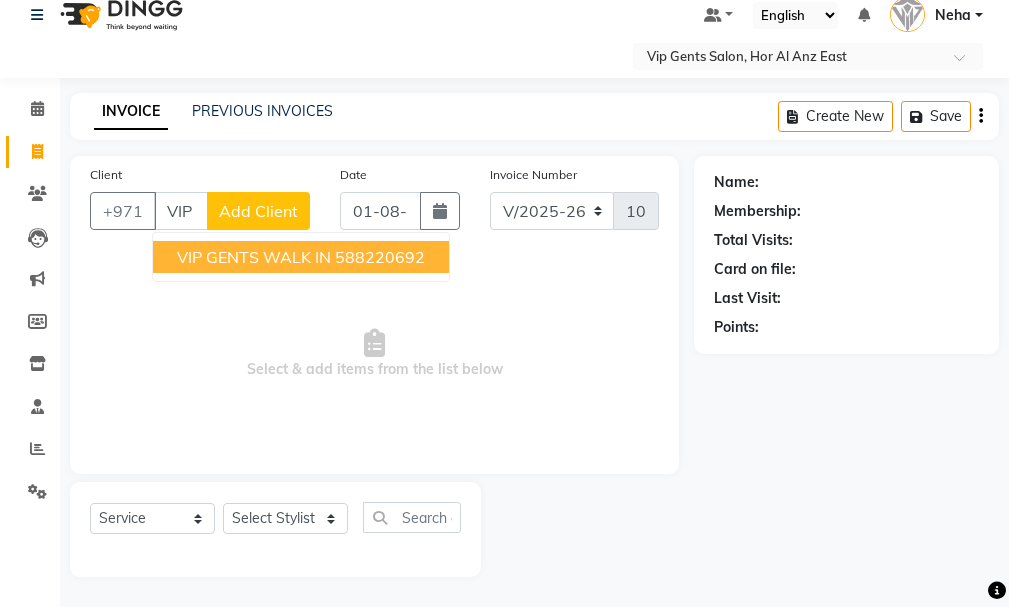 click on "VIP GENTS WALK IN" at bounding box center [254, 257] 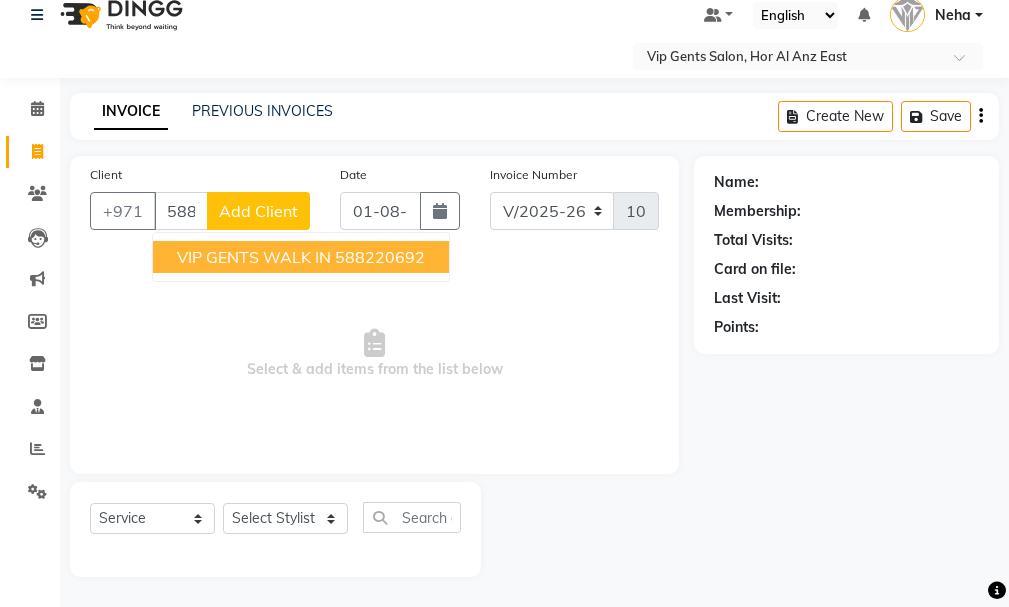 type on "588220692" 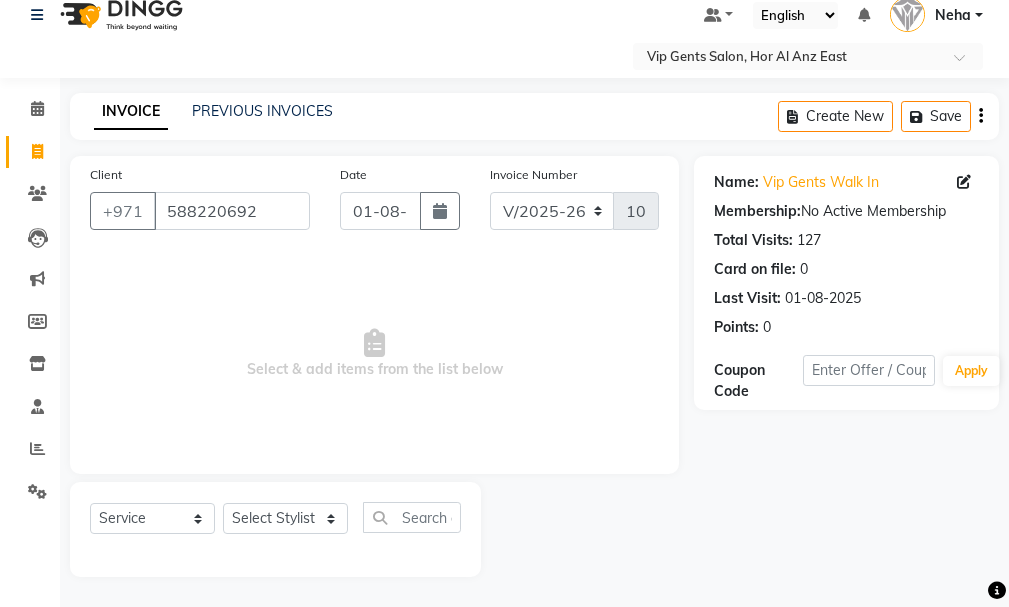 click on "Select  Service  Product  Membership  Package Voucher Prepaid Gift Card  Select Stylist AHMED MOHAMED MOHAMED ELKHODARY ABDELHAMID Ali Rana Allauddin Anwar Ali Ameen Ayoub Lakhbizi Jairah Mr. Mohannad Neha Nelson Ricalyn Colcol Riffat Magdy Taufeeq Anwar Ali Tauseef  Akhilaque Zoya Bhatti." 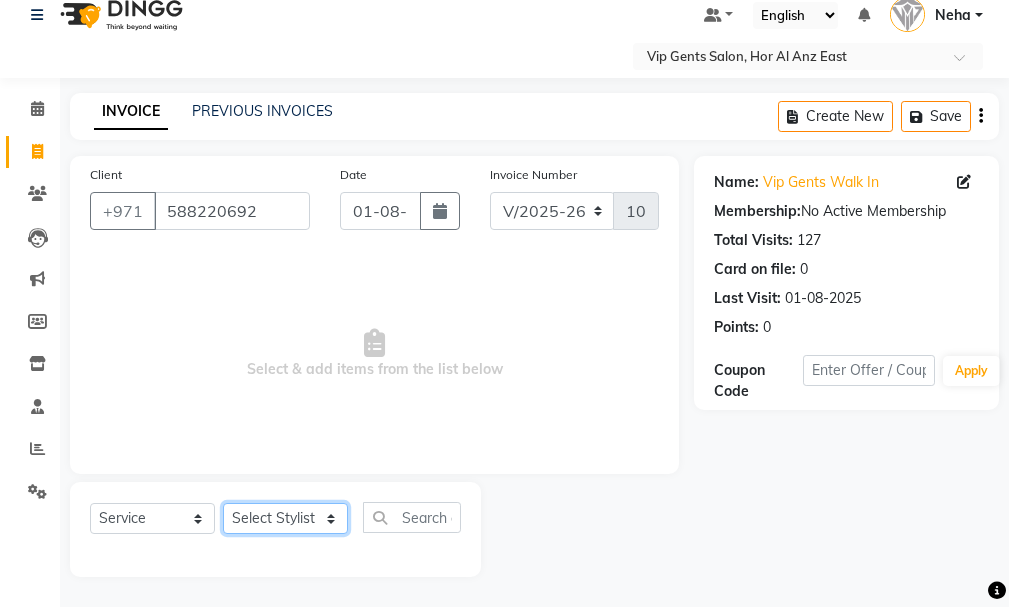 drag, startPoint x: 286, startPoint y: 508, endPoint x: 281, endPoint y: 517, distance: 10.29563 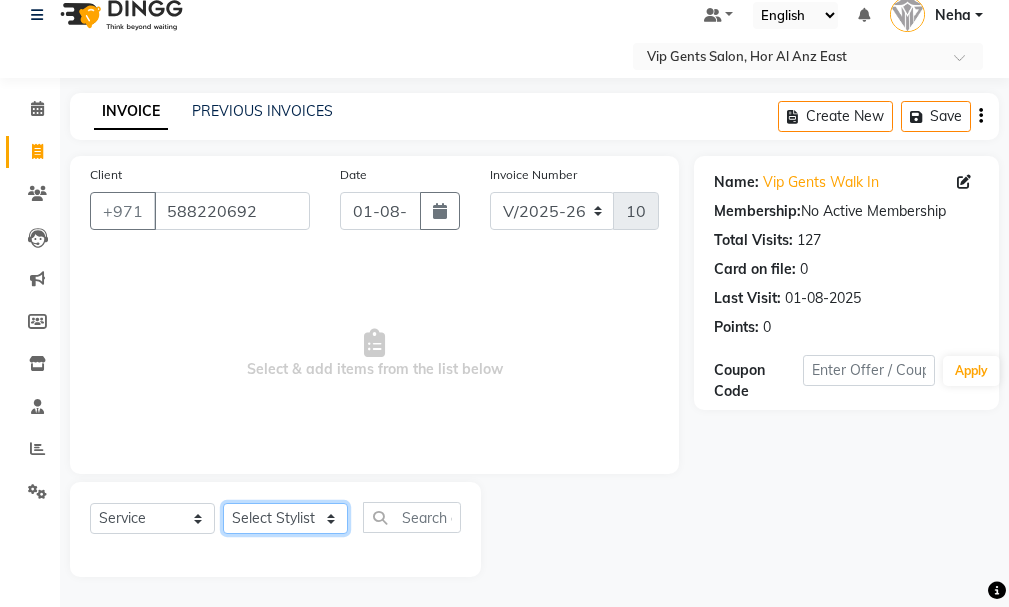 select on "81344" 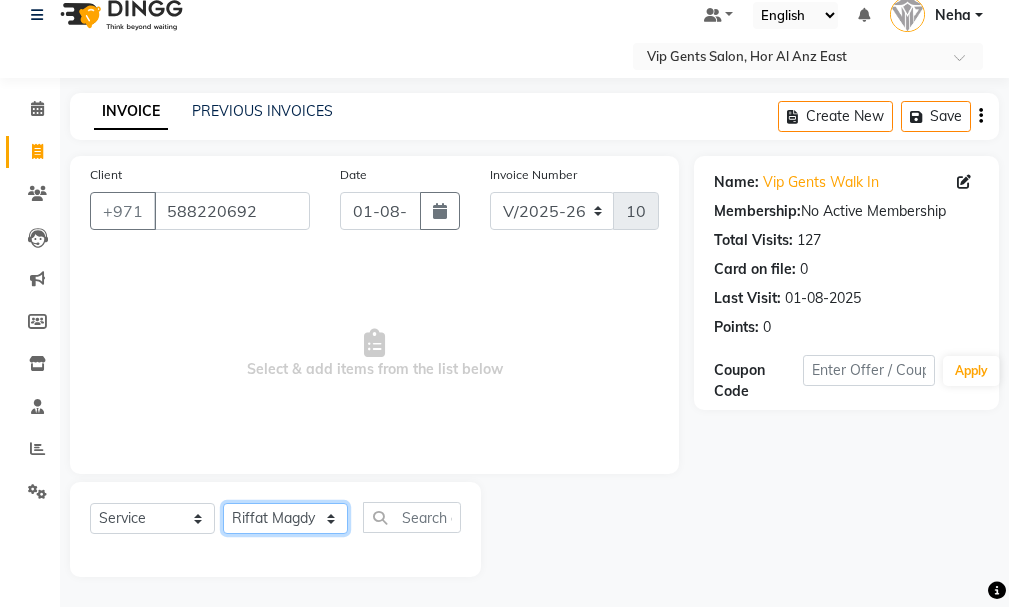 click on "Select Stylist AHMED MOHAMED MOHAMED ELKHODARY ABDELHAMID Ali Rana Allauddin Anwar Ali Ameen Ayoub Lakhbizi Jairah Mr. Mohannad Neha Nelson Ricalyn Colcol Riffat Magdy Taufeeq Anwar Ali Tauseef  Akhilaque Zoya Bhatti." 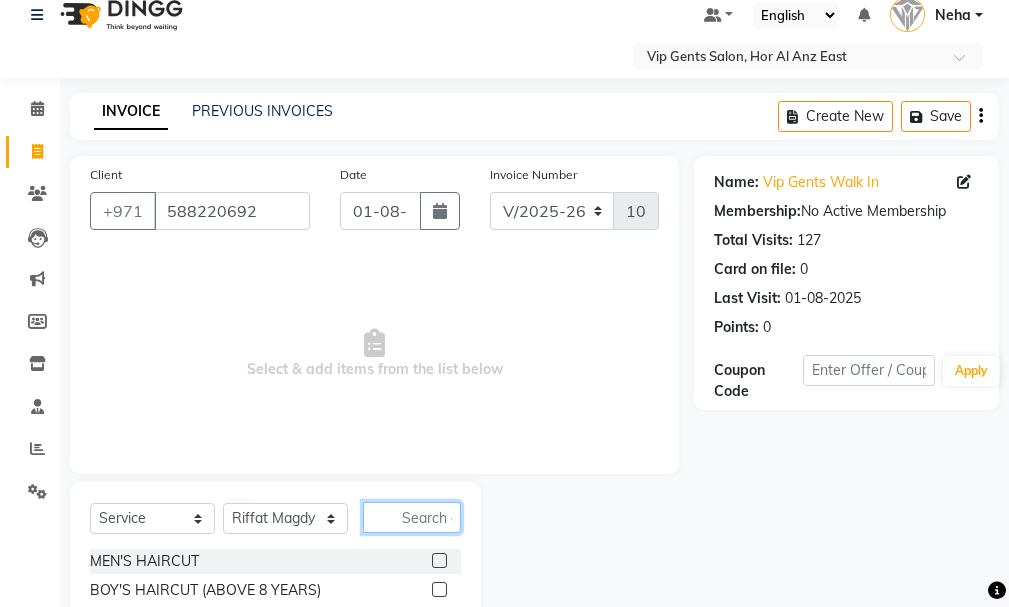 click 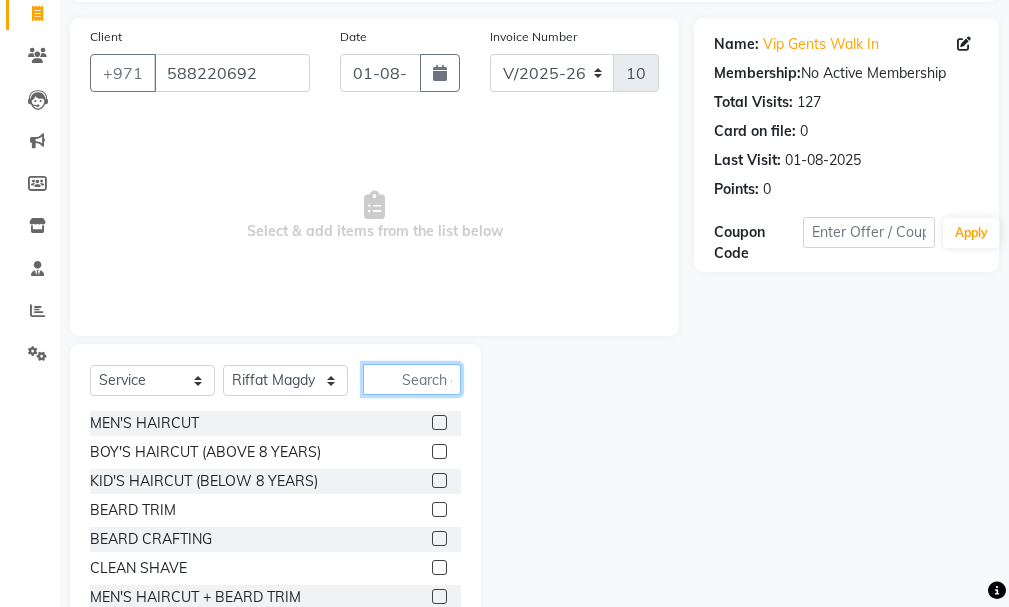 scroll, scrollTop: 221, scrollLeft: 0, axis: vertical 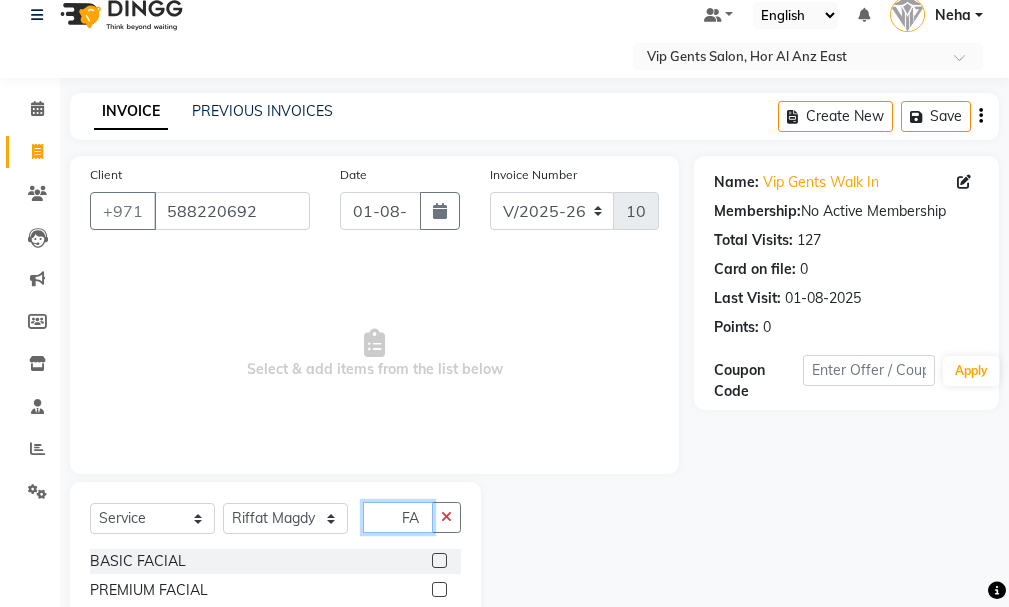 type on "F" 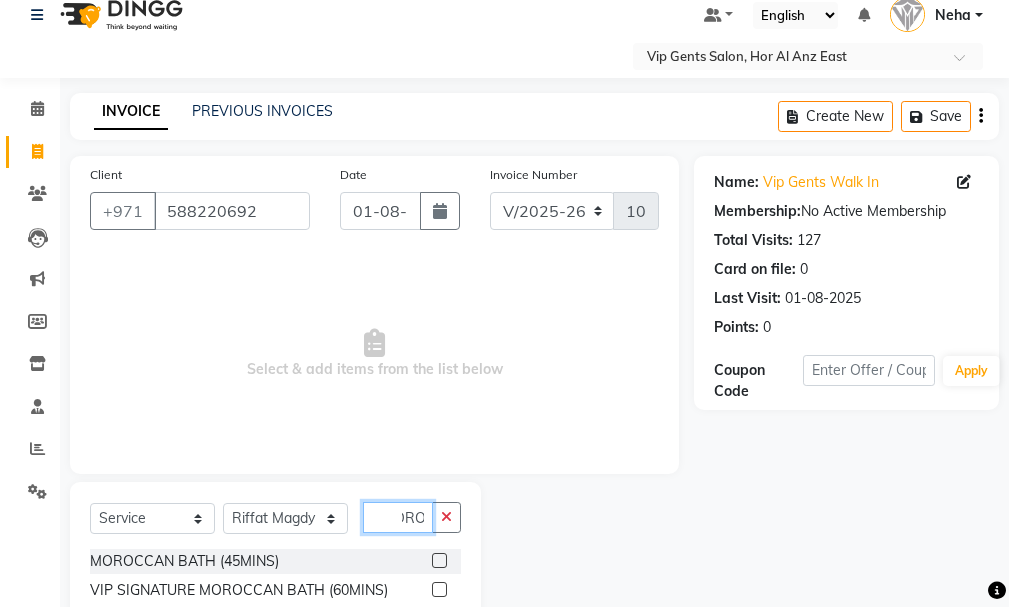scroll, scrollTop: 0, scrollLeft: 29, axis: horizontal 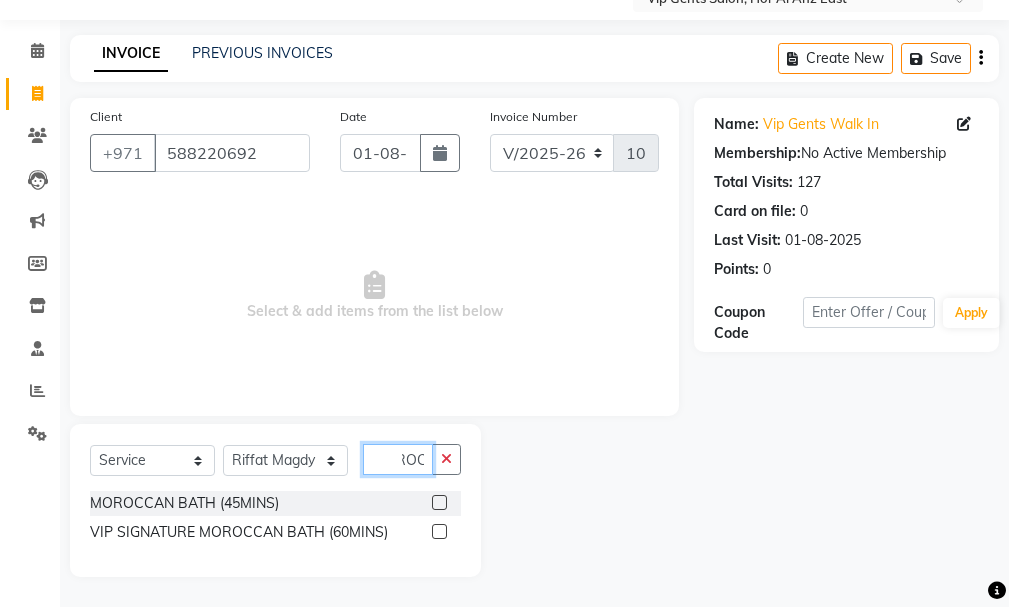 type on "MOROC" 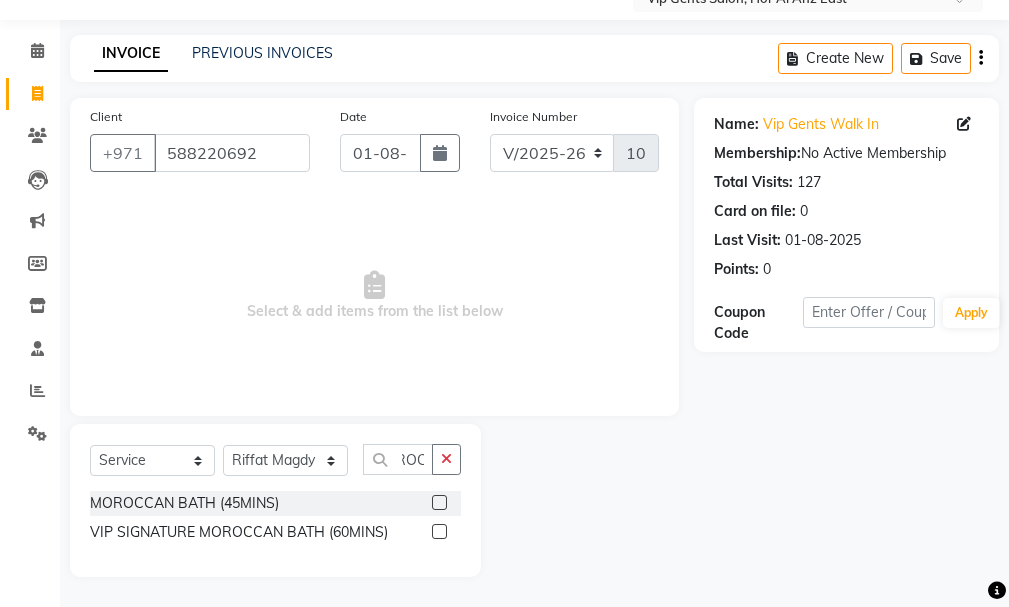 scroll, scrollTop: 0, scrollLeft: 0, axis: both 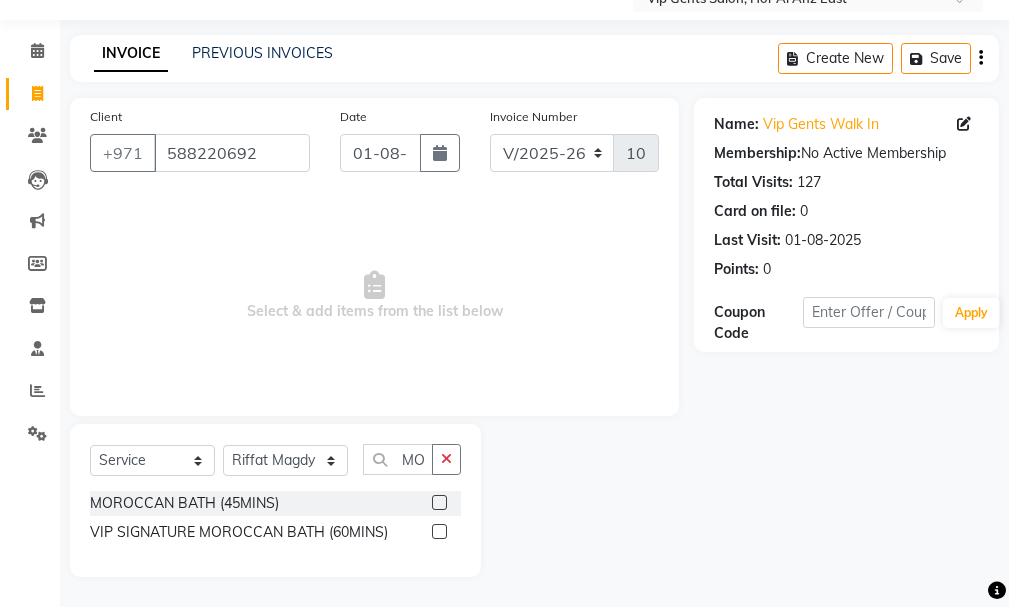 click 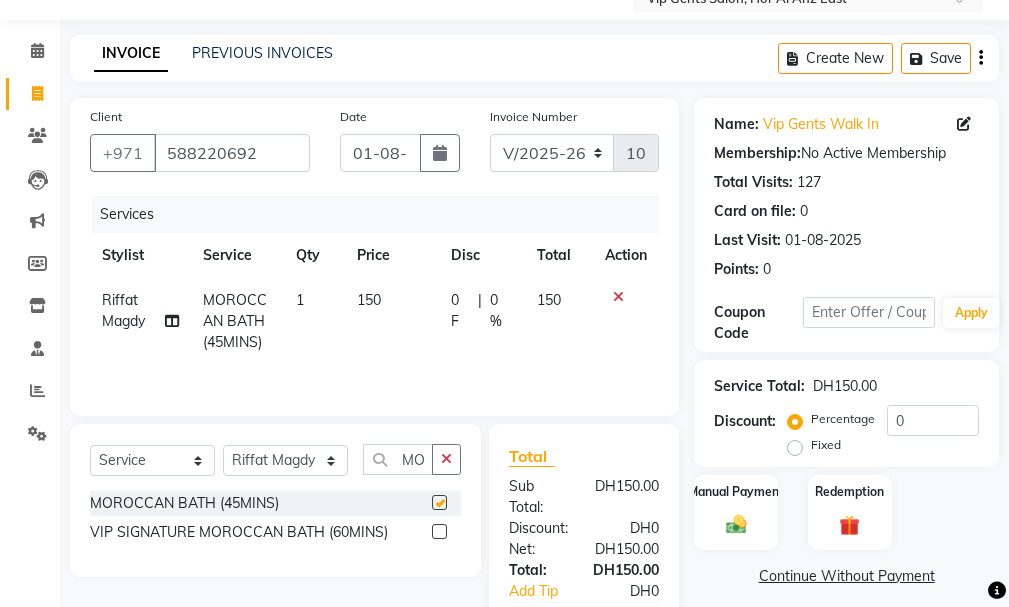 checkbox on "false" 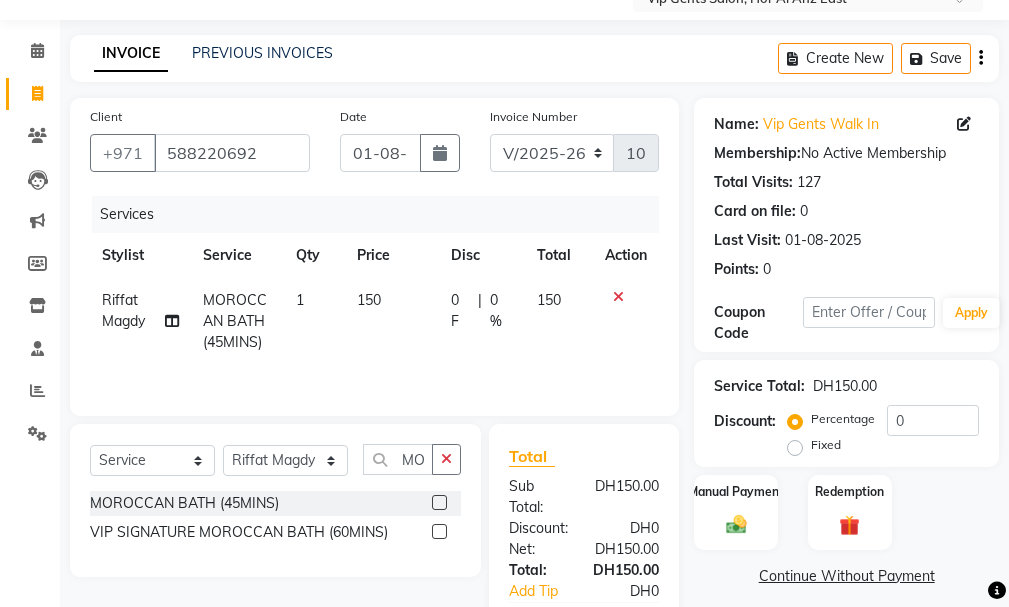 click on "150" 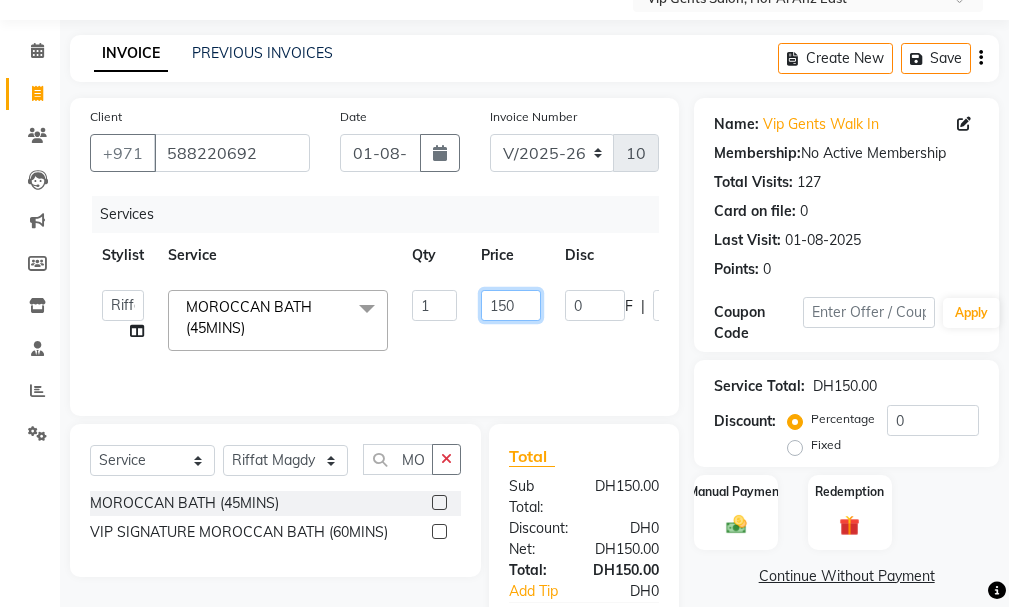 click on "150" 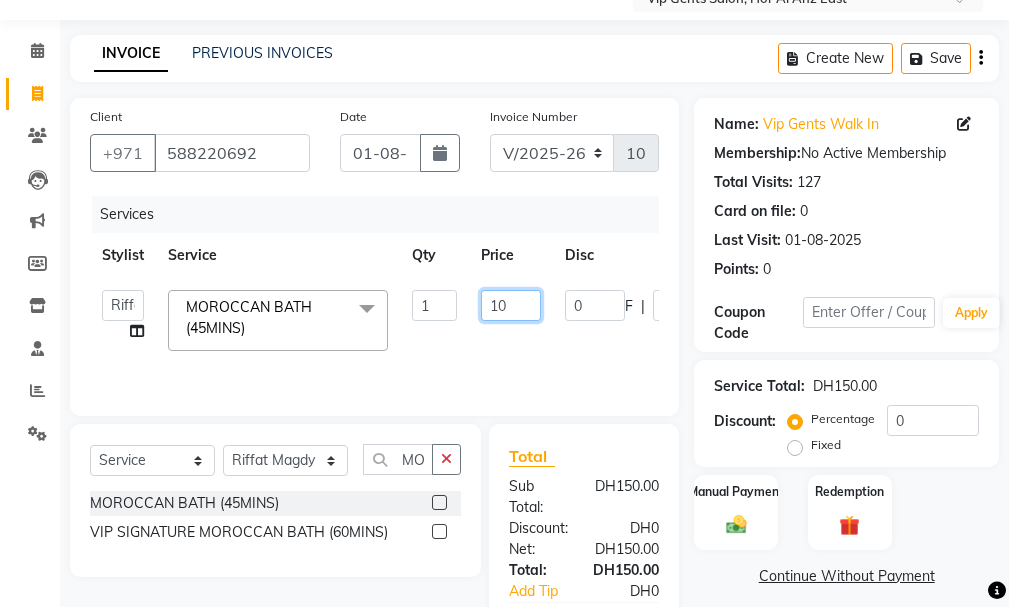 type on "120" 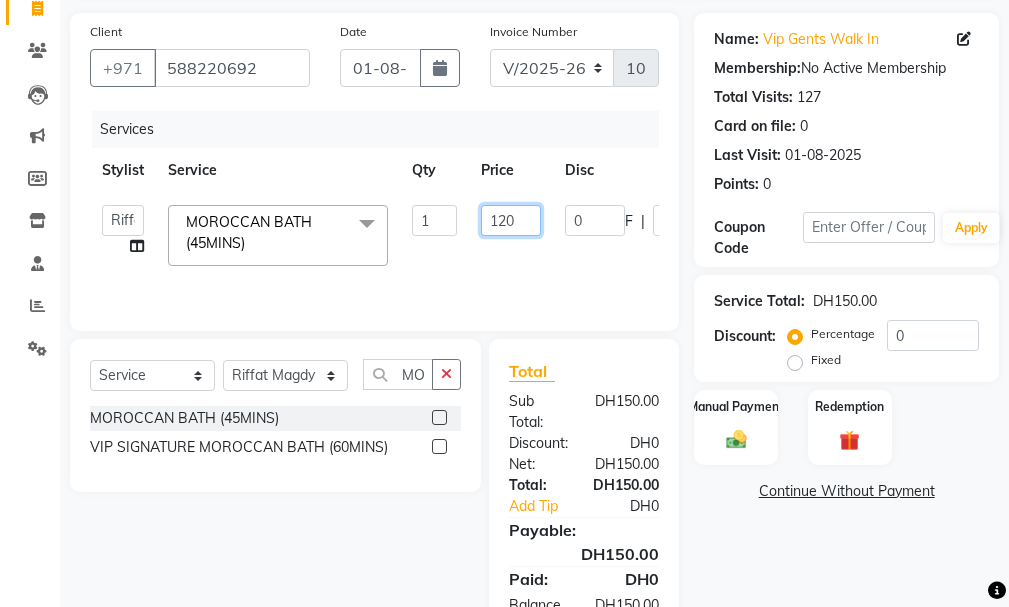 scroll, scrollTop: 244, scrollLeft: 0, axis: vertical 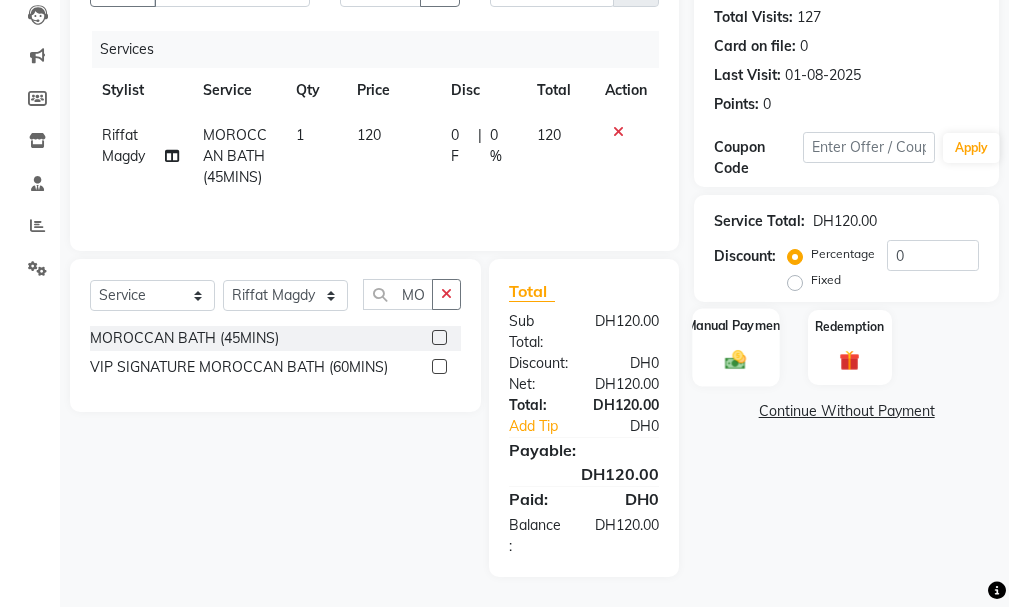 click 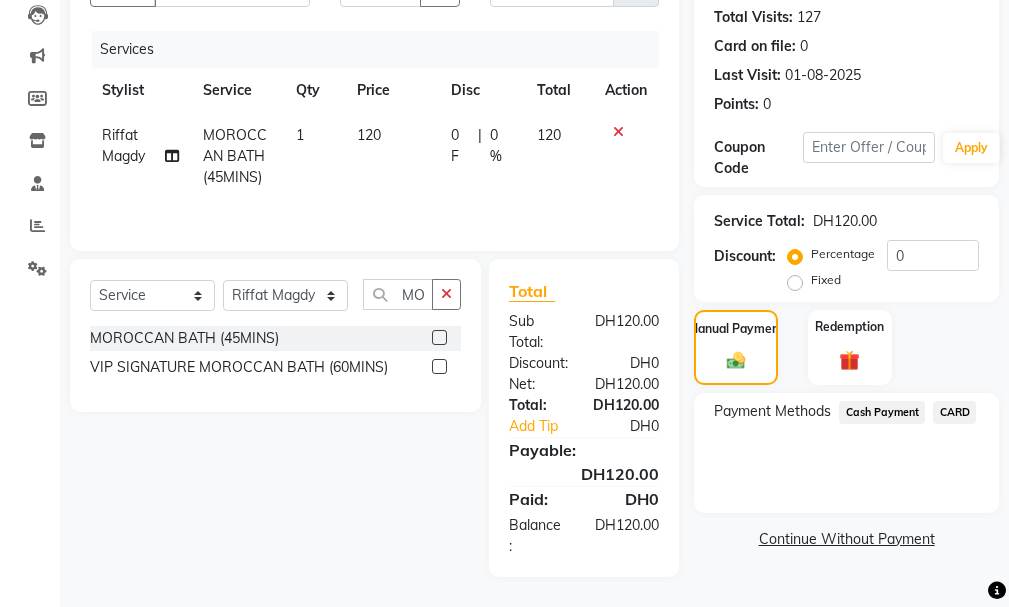 click on "Cash Payment" 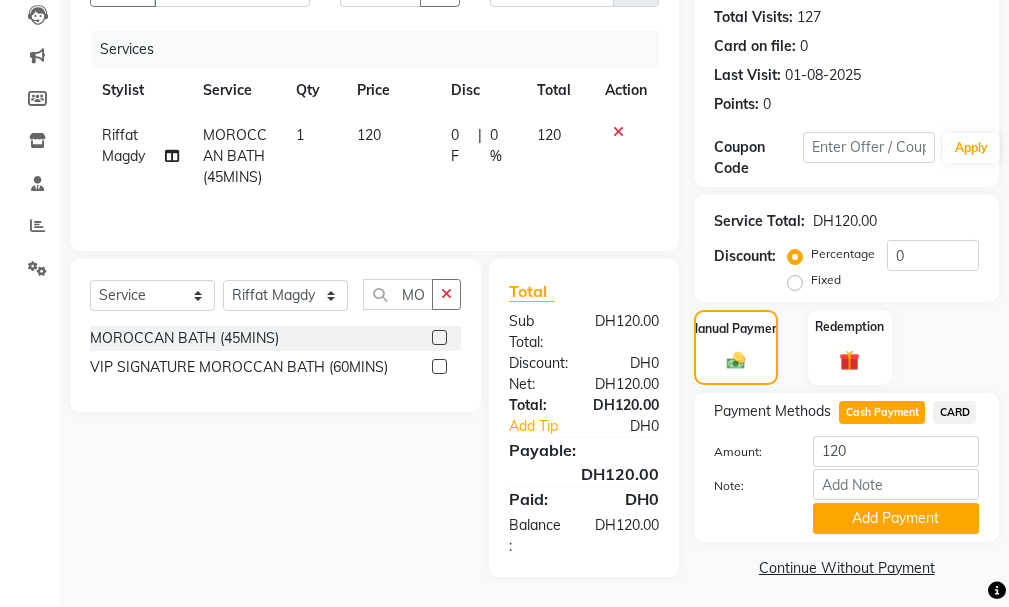 scroll, scrollTop: 250, scrollLeft: 0, axis: vertical 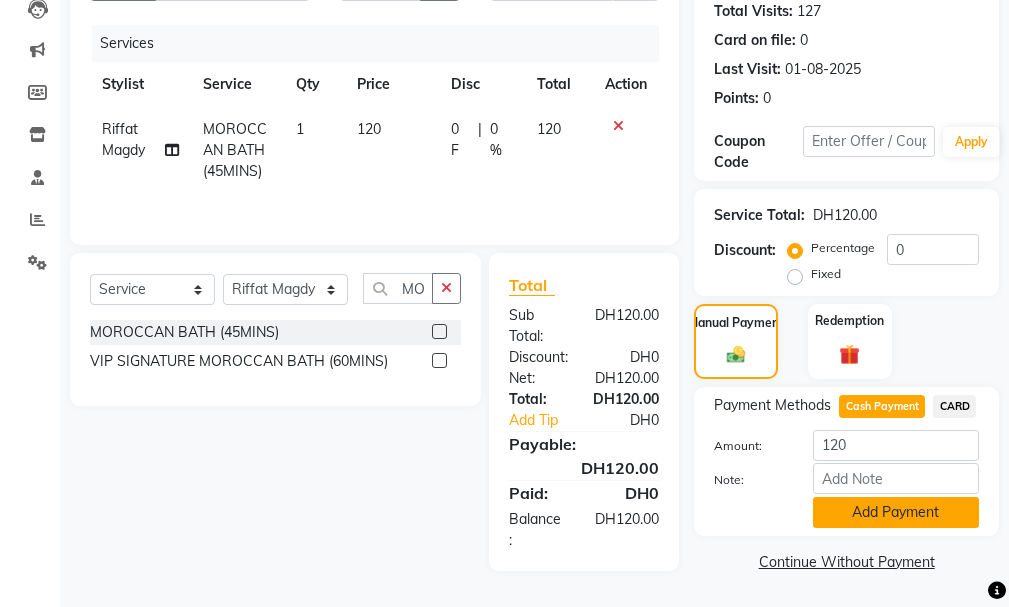 click on "Add Payment" 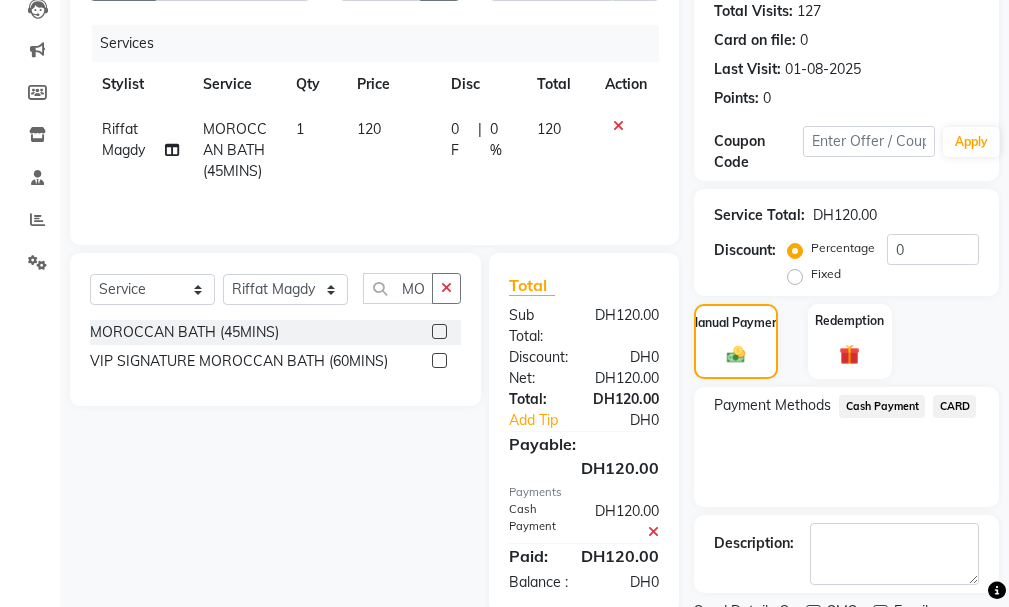 scroll, scrollTop: 334, scrollLeft: 0, axis: vertical 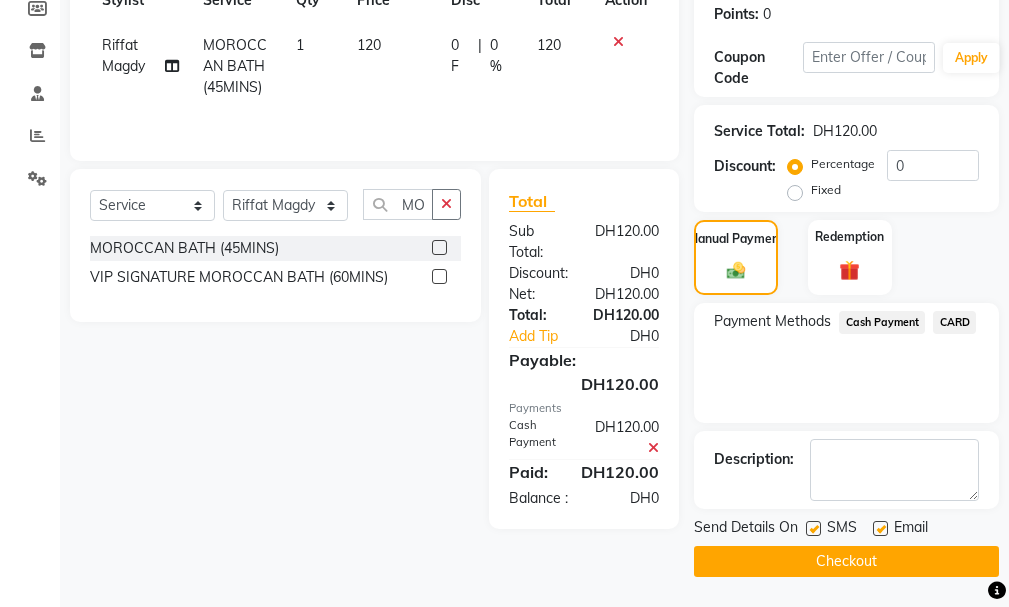 click on "Checkout" 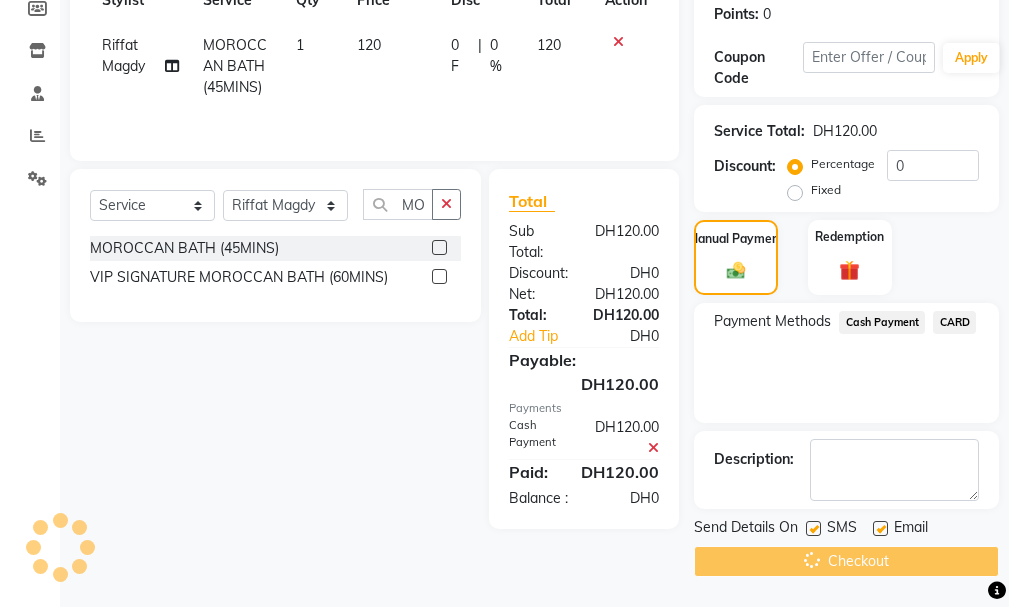 scroll, scrollTop: 0, scrollLeft: 0, axis: both 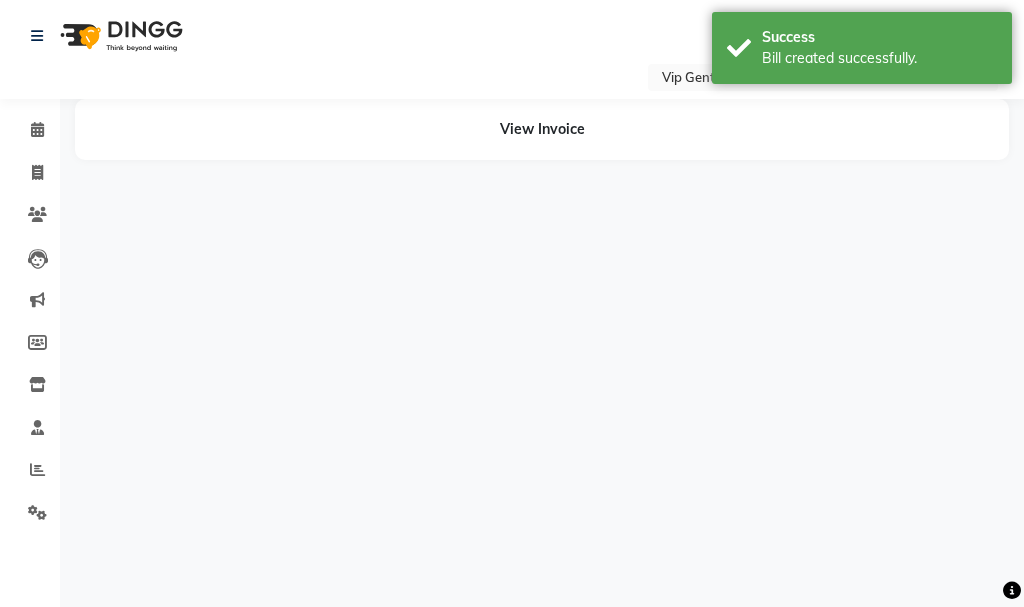 drag, startPoint x: 1016, startPoint y: 578, endPoint x: 1017, endPoint y: 608, distance: 30.016663 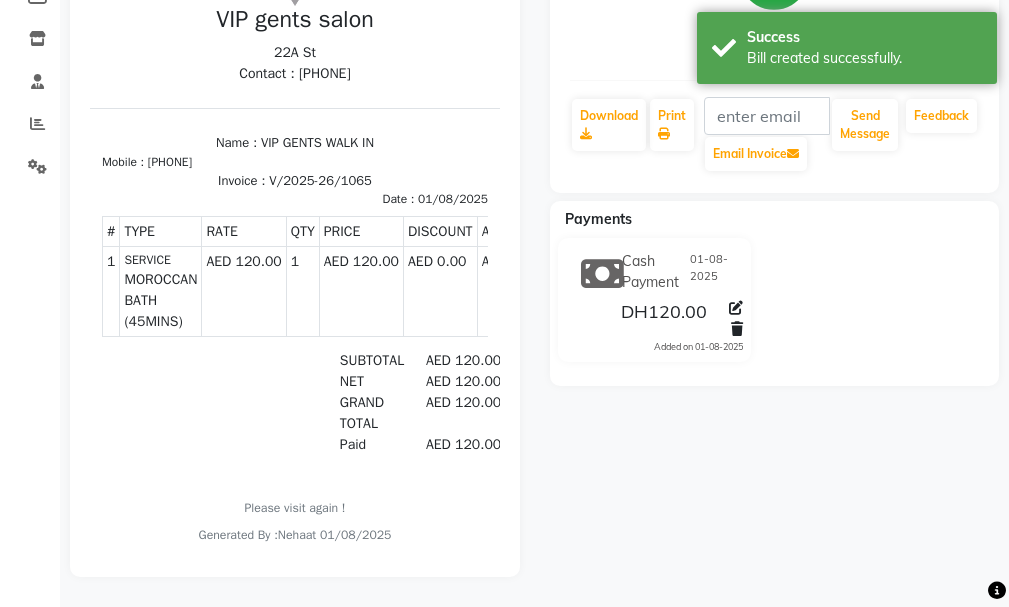 scroll, scrollTop: 66, scrollLeft: 0, axis: vertical 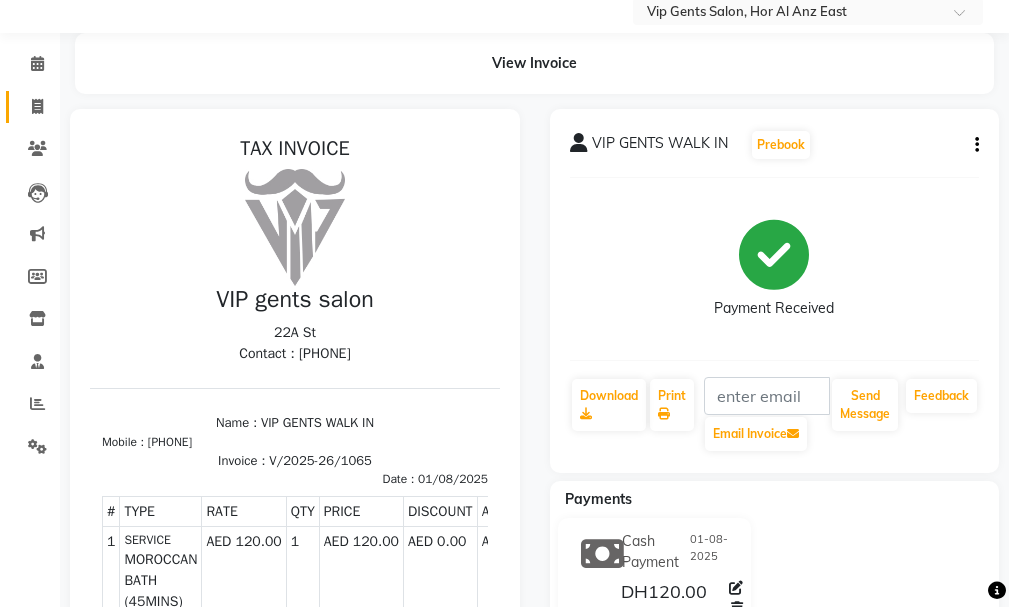 click 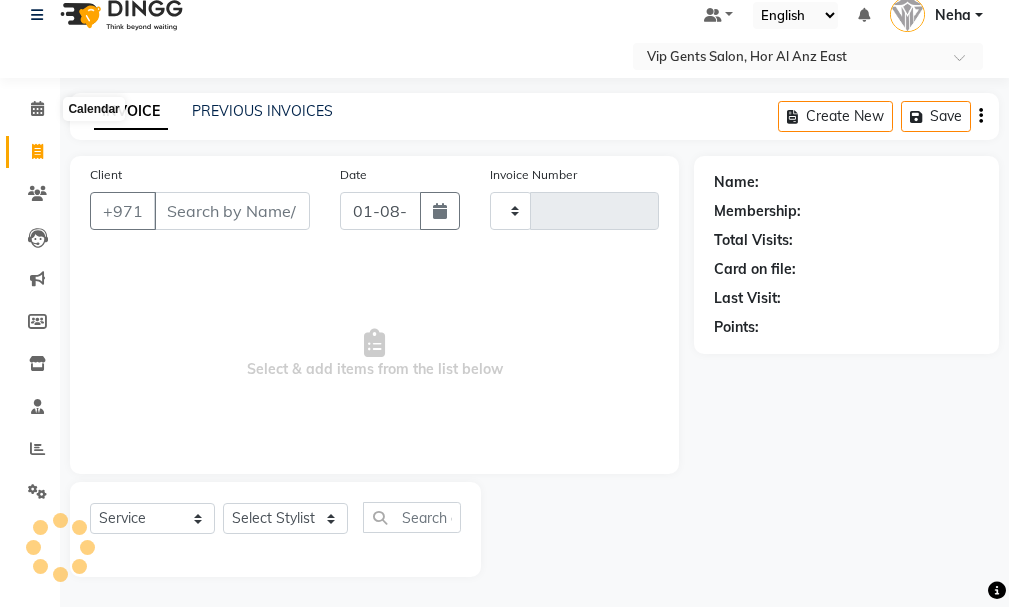 scroll, scrollTop: 21, scrollLeft: 0, axis: vertical 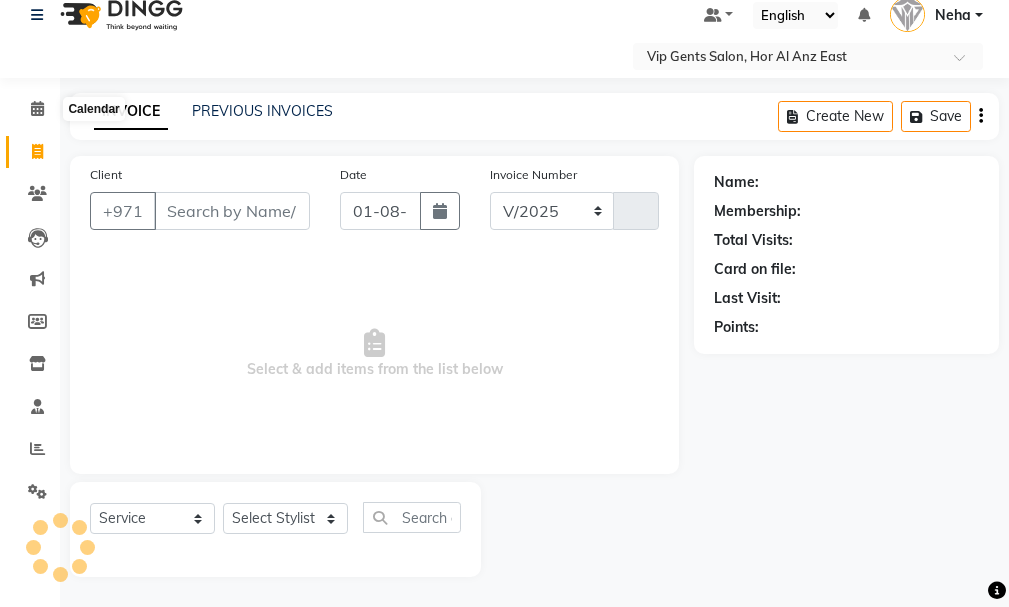 select on "8415" 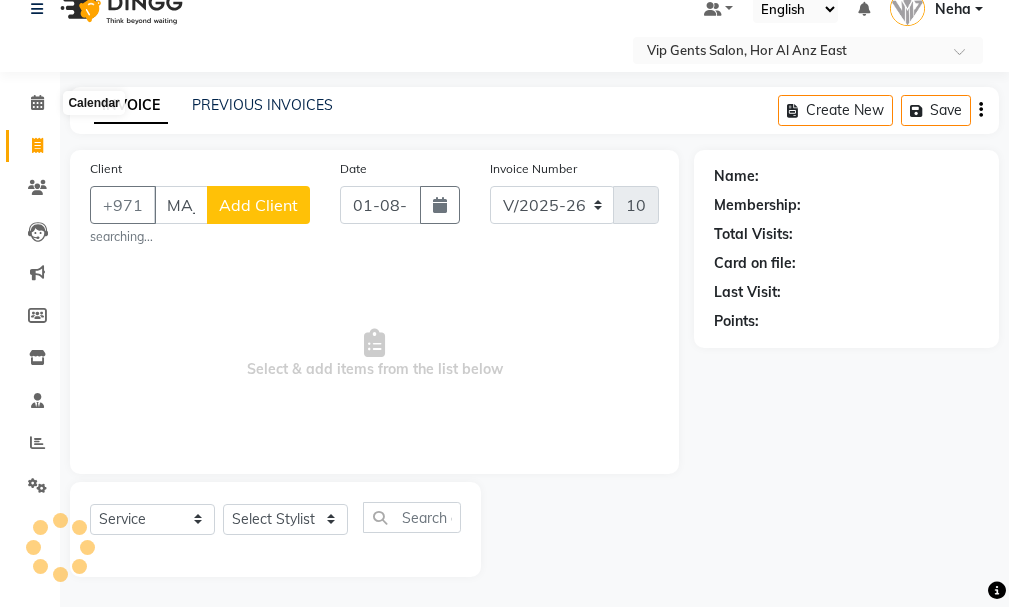 scroll, scrollTop: 21, scrollLeft: 0, axis: vertical 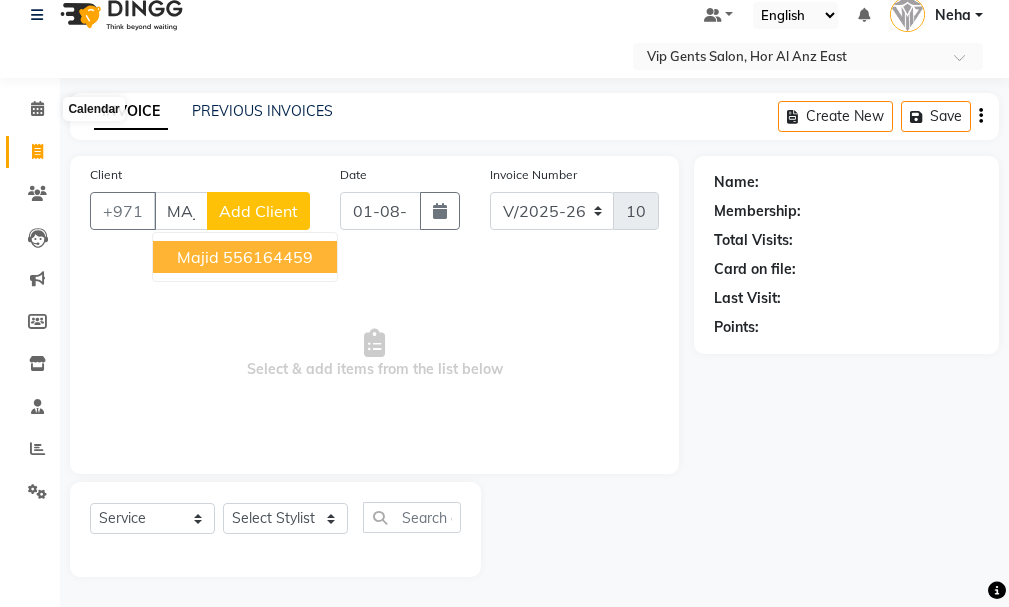 click on "556164459" at bounding box center [268, 257] 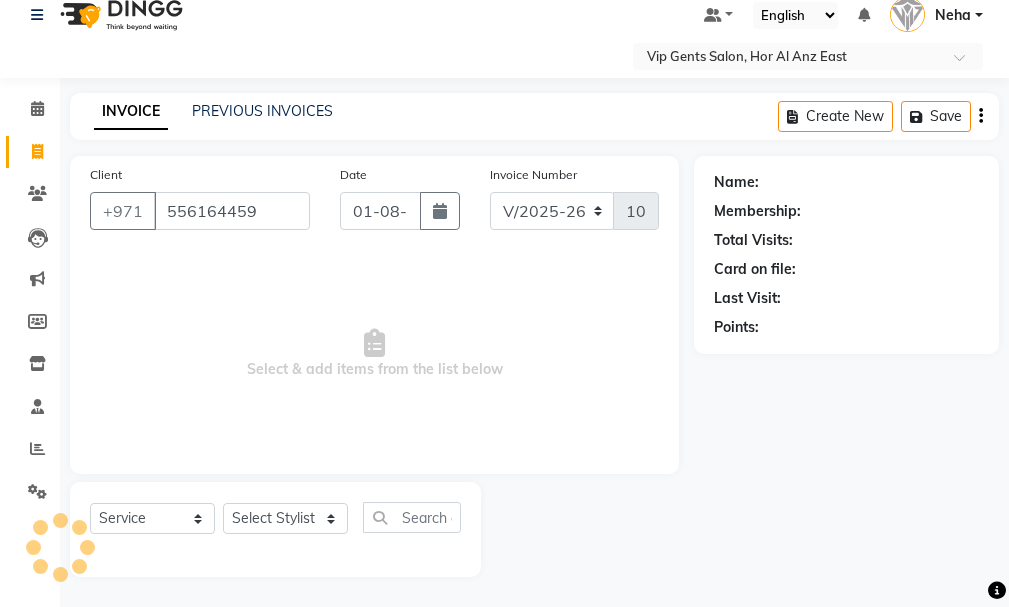 type on "556164459" 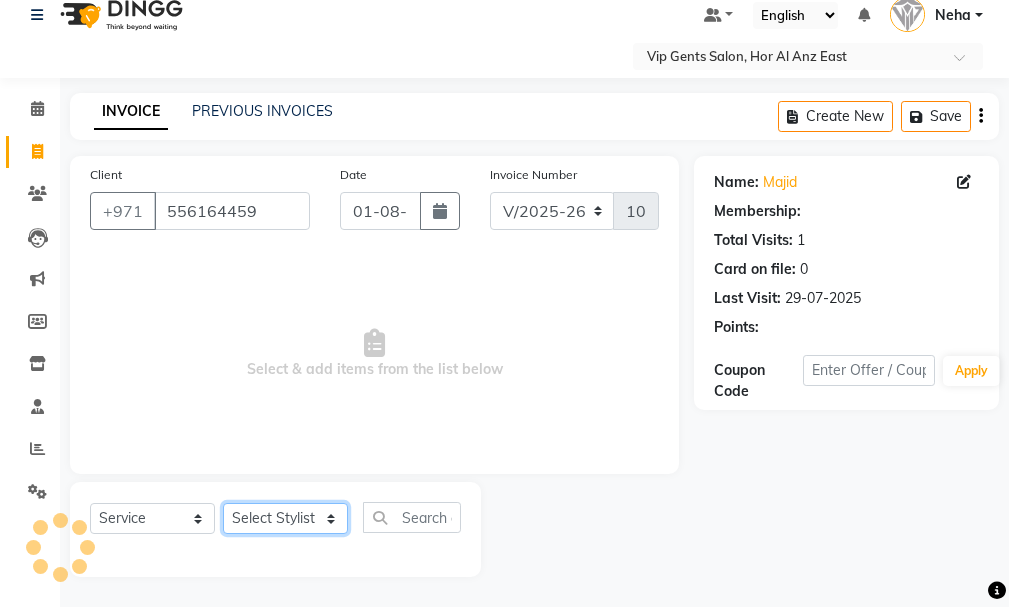 click on "Select Stylist AHMED MOHAMED MOHAMED ELKHODARY ABDELHAMID Ali Rana Allauddin Anwar Ali Ameen Ayoub Lakhbizi Jairah Mr. Mohannad Neha Nelson Ricalyn Colcol Riffat Magdy Taufeeq Anwar Ali Tauseef  Akhilaque Zoya Bhatti." 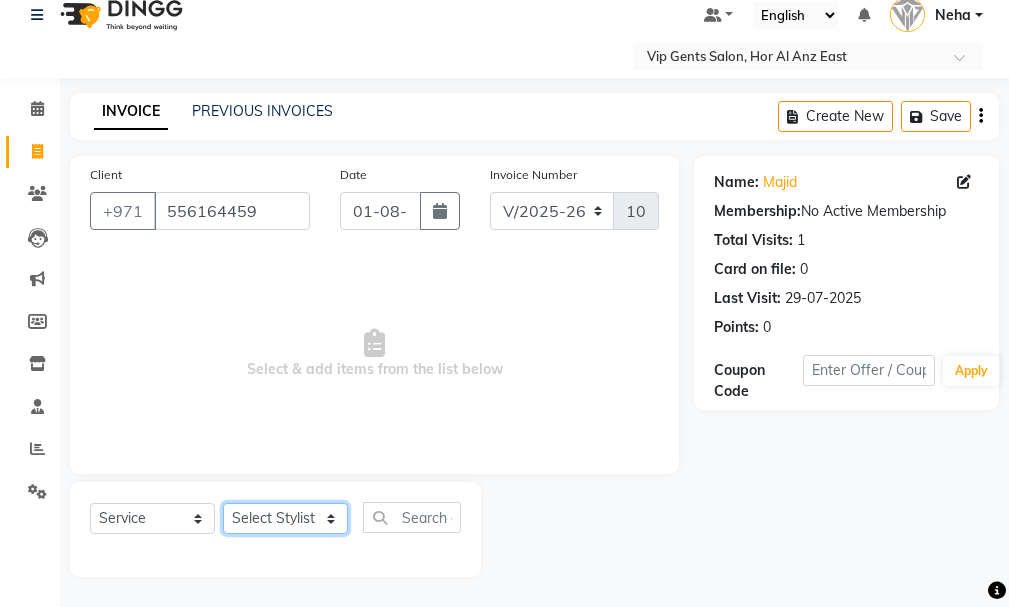 select on "81364" 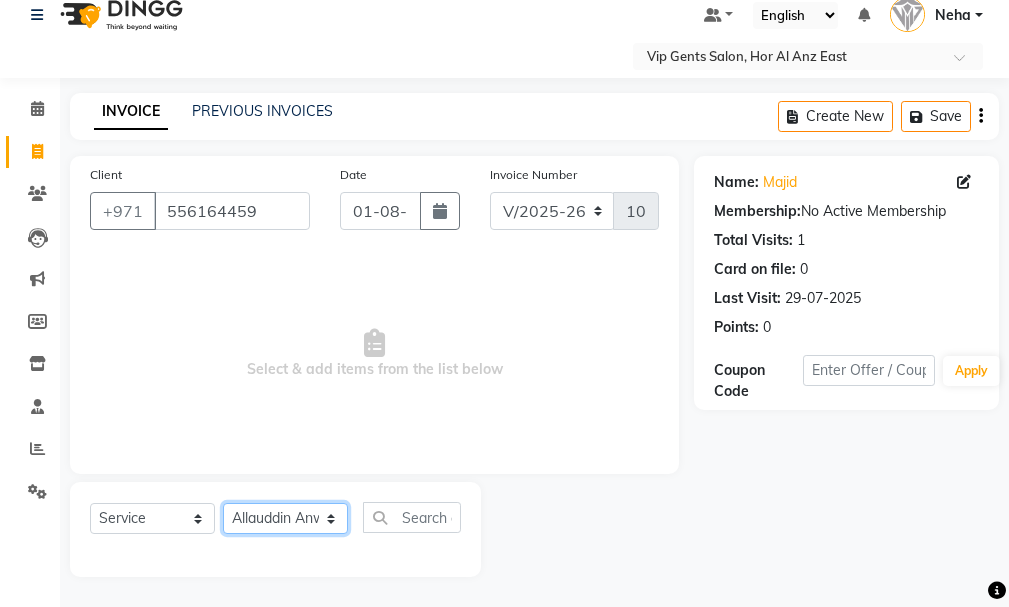 click on "Select Stylist AHMED MOHAMED MOHAMED ELKHODARY ABDELHAMID Ali Rana Allauddin Anwar Ali Ameen Ayoub Lakhbizi Jairah Mr. Mohannad Neha Nelson Ricalyn Colcol Riffat Magdy Taufeeq Anwar Ali Tauseef  Akhilaque Zoya Bhatti." 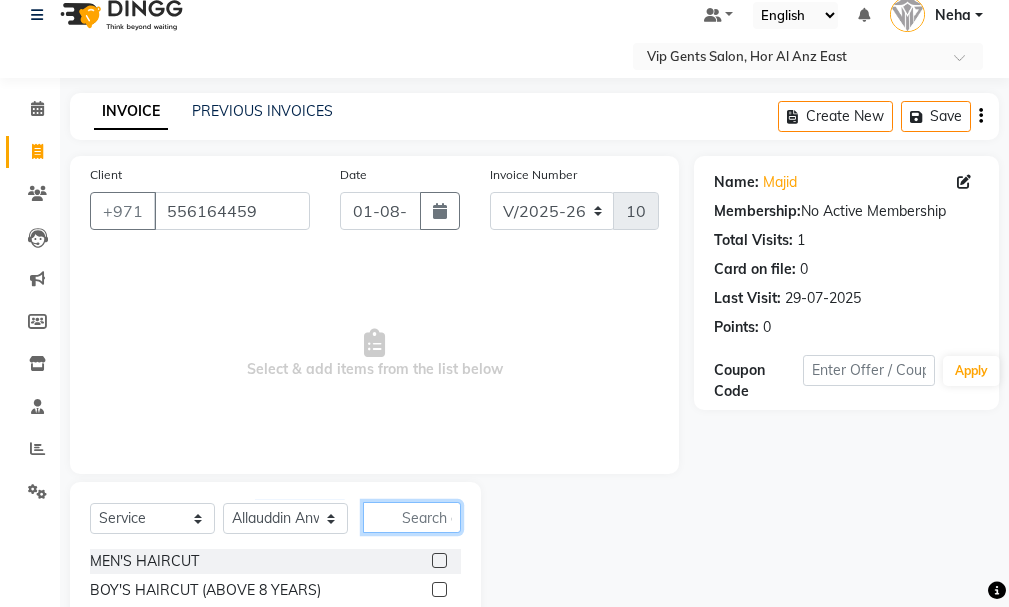 click on "Select  Service  Product  Membership  Package Voucher Prepaid Gift Card  Select Stylist AHMED MOHAMED MOHAMED ELKHODARY ABDELHAMID Ali Rana Allauddin Anwar Ali Ameen Ayoub Lakhbizi Jairah Mr. Mohannad Neha Nelson Ricalyn Colcol Riffat Magdy Taufeeq Anwar Ali Tauseef  Akhilaque Zoya Bhatti. MEN'S HAIRCUT  BOY'S HAIRCUT (ABOVE 8 YEARS)  KID'S HAIRCUT (BELOW 8 YEARS)  BEARD TRIM  BEARD CRAFTING  CLEAN SHAVE  MEN'S HAIRCUT + BEARD TRIM  MEN'S HAIRCUT + BEARD CRAFTING  MEN'S HAIRCUT + CLEAN SHAVE  HEAD OIL MASSAGE  HAIR STYLE (WASH+BLOWDRY)  HAIR SCRUB (ANTI-DANDRUFF - CLEANSING)  HAIR SPA (CREAMBATH + STEAM = RELAX)  HAIR GLOBAL COLOR (SHORT)  HAIR GLOBAL COLOR (LONG)  HAIR HIGHLIGHTS (AS PER DENSITY)  BEARD COLOR  SIDELOCK COLOR  MOUSTACHE COLOR  KERATINE HAIR PROTIEN TREATMENT(AS PER DENSITY)  HAIR SMOOTHENING TREATMENT (AS PER DENSITY)  BASIC PEDICURE  BASIC MANICURE  PREMIUM PEDICURE  PREMIUM MANICURE  FOOT MASSAGE (20MINS)  FOOT REFLEXOLOGY (30MINS)  NAIL CUT & FILLING  FOOT SCRUB ADD-ON  BASIC CLEANUP" 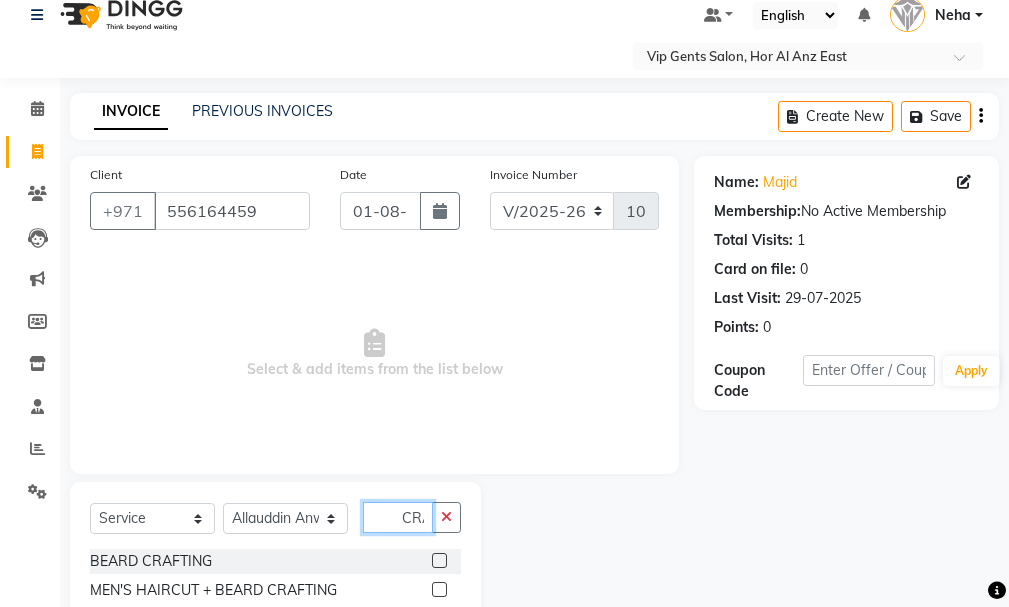 scroll, scrollTop: 0, scrollLeft: 6, axis: horizontal 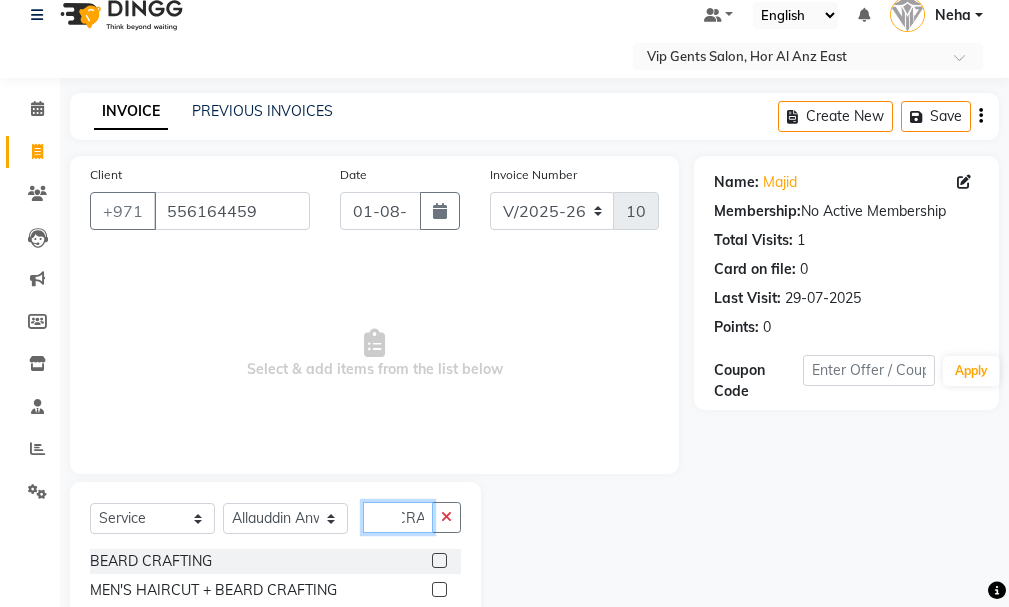 type on "CRA" 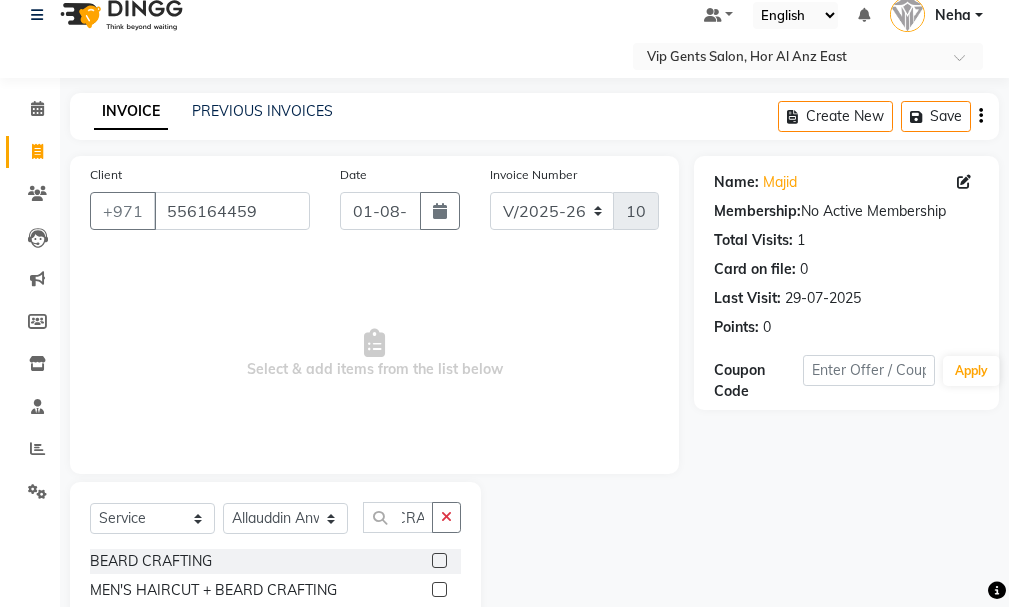 scroll, scrollTop: 0, scrollLeft: 0, axis: both 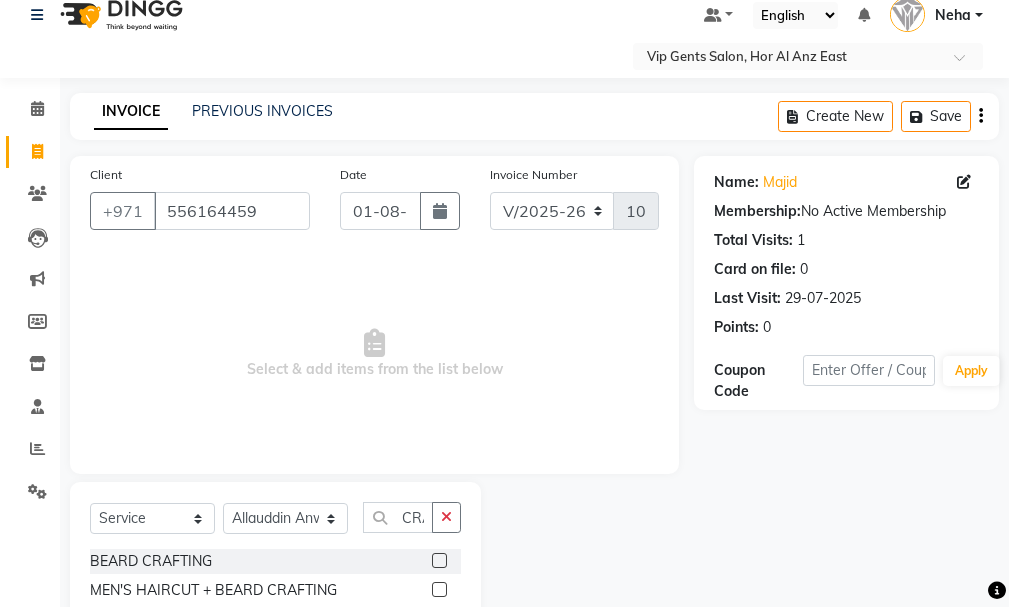 click 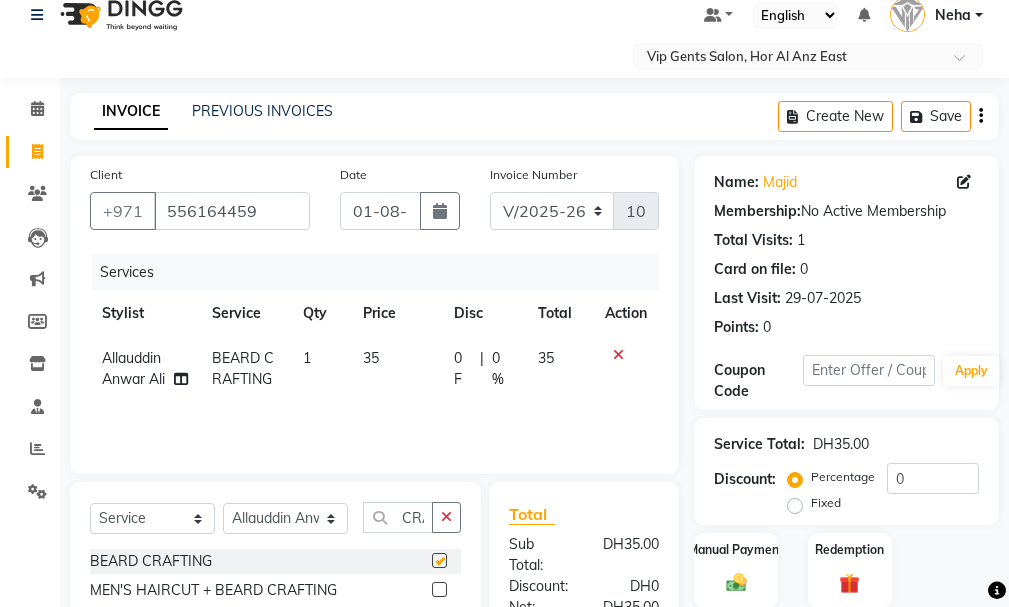checkbox on "false" 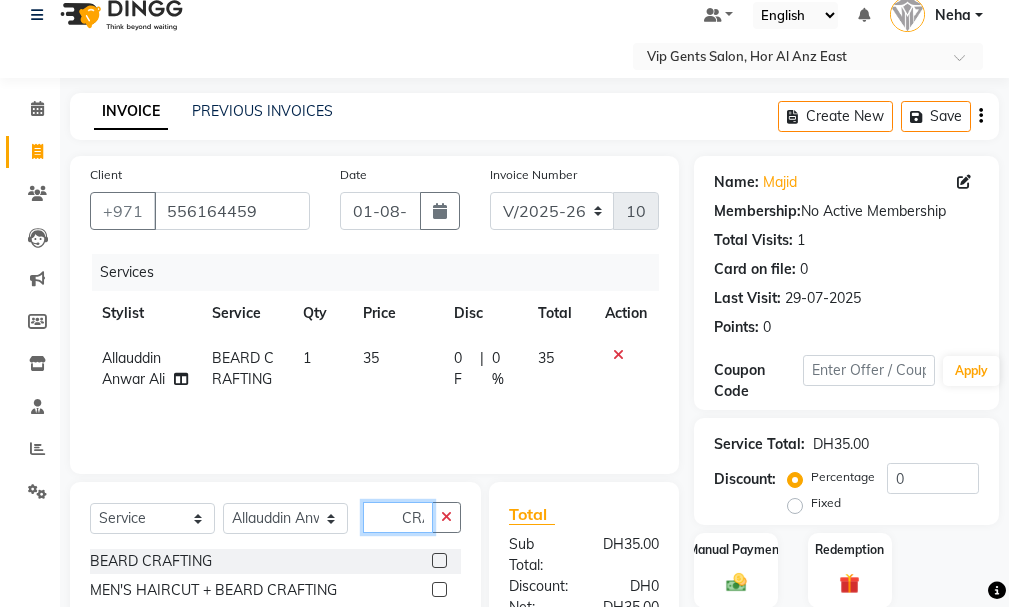 click on "CRA" 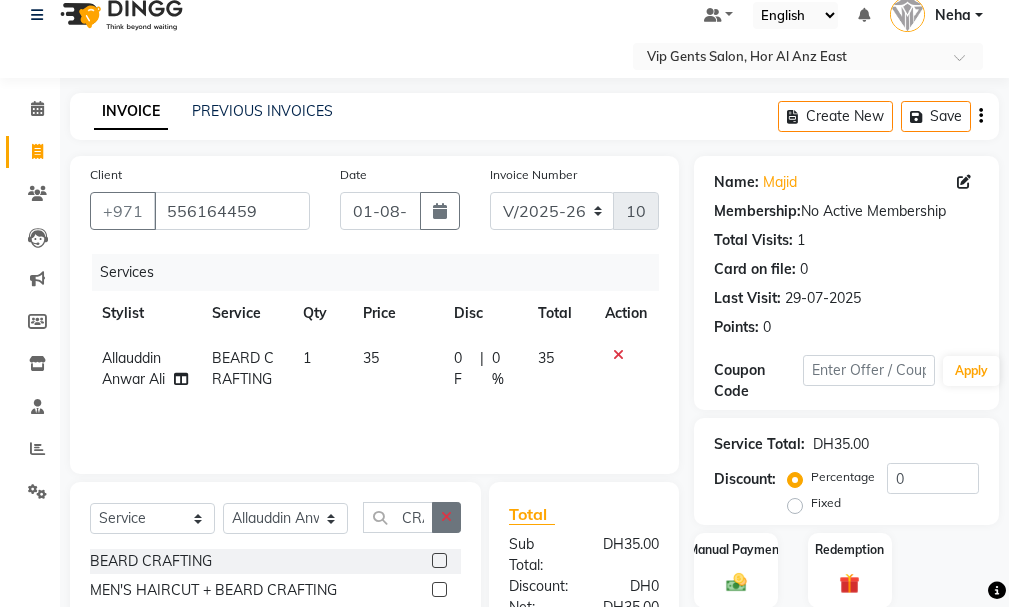 click 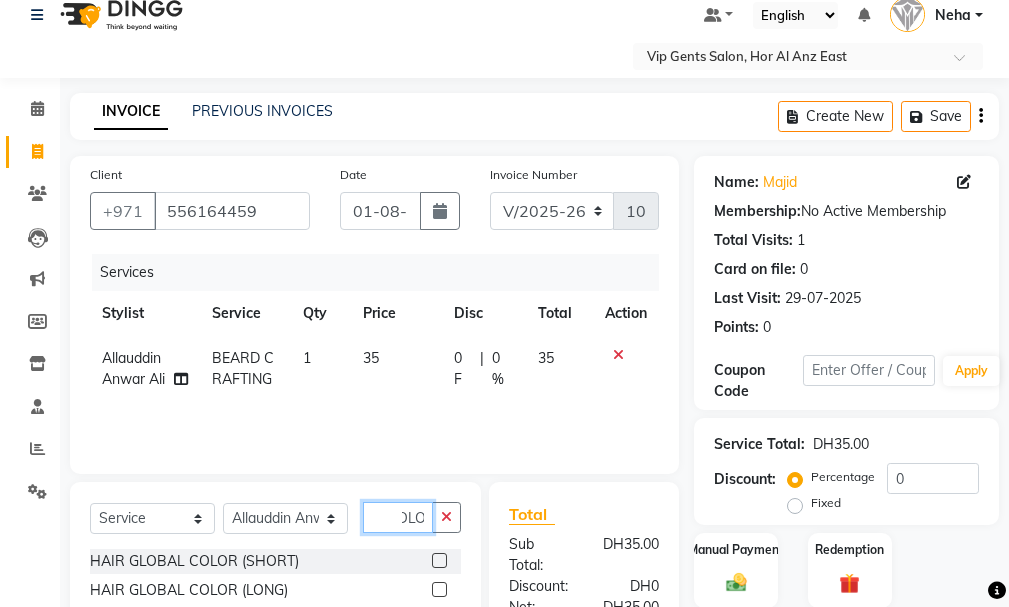 scroll, scrollTop: 0, scrollLeft: 24, axis: horizontal 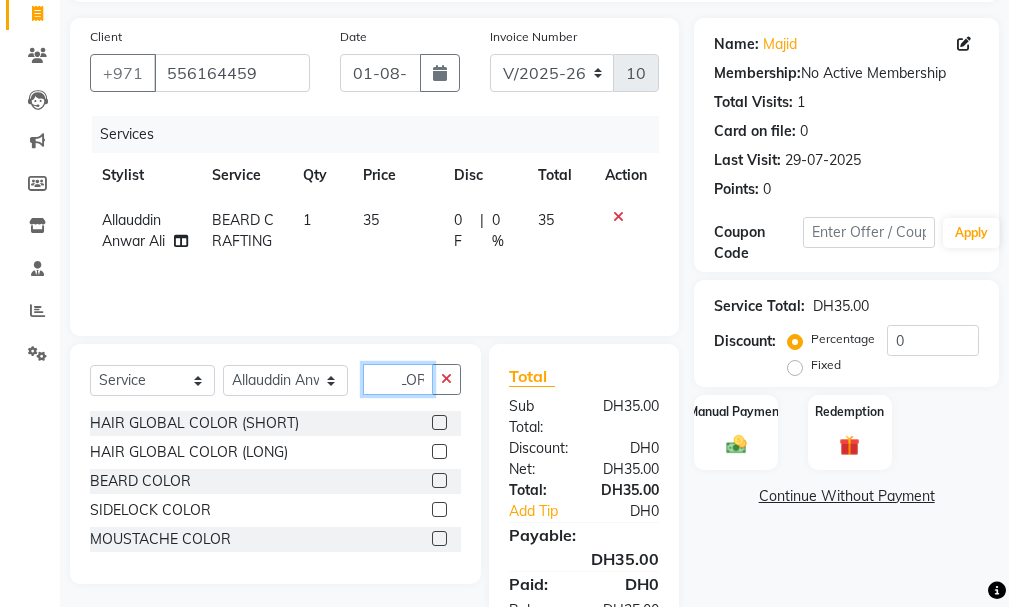 type on "COLOR" 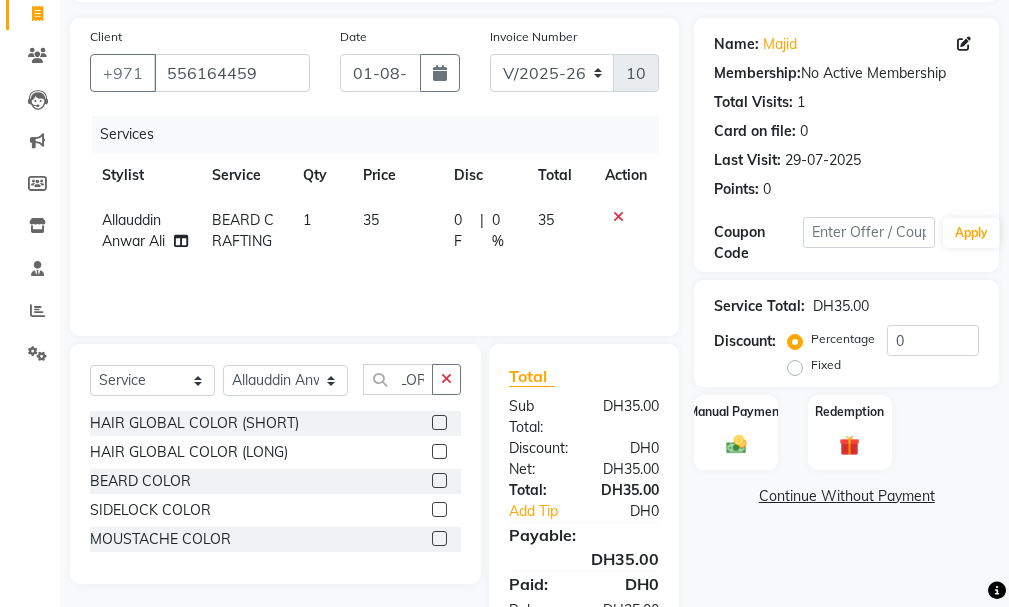 click 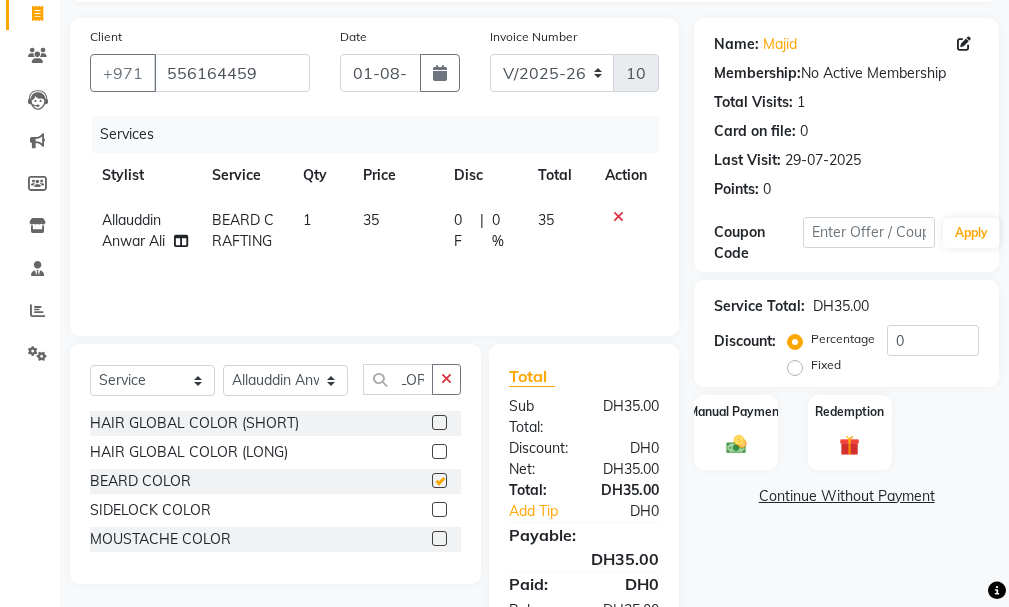 scroll, scrollTop: 0, scrollLeft: 0, axis: both 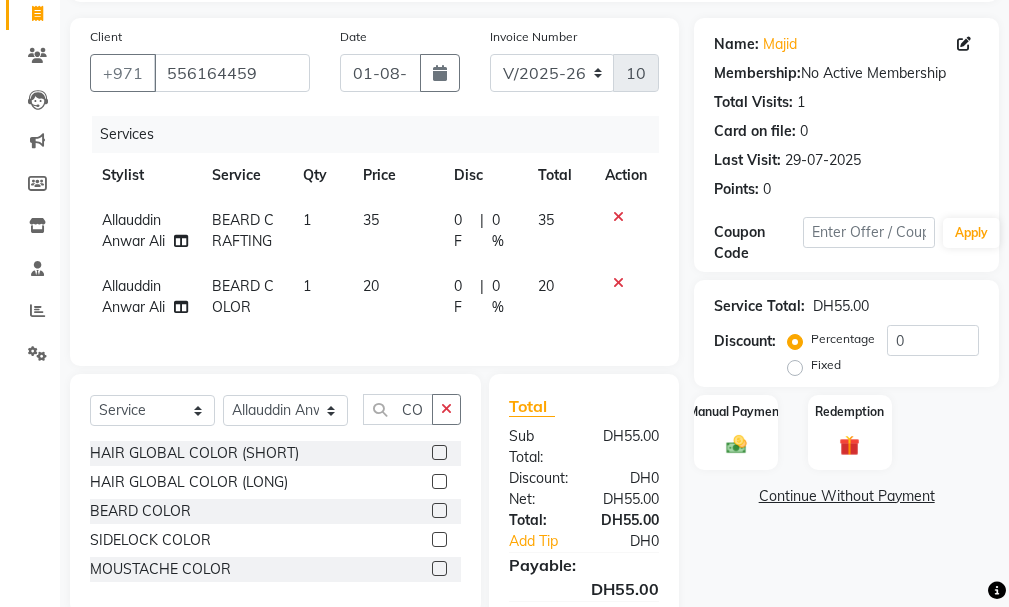 checkbox on "false" 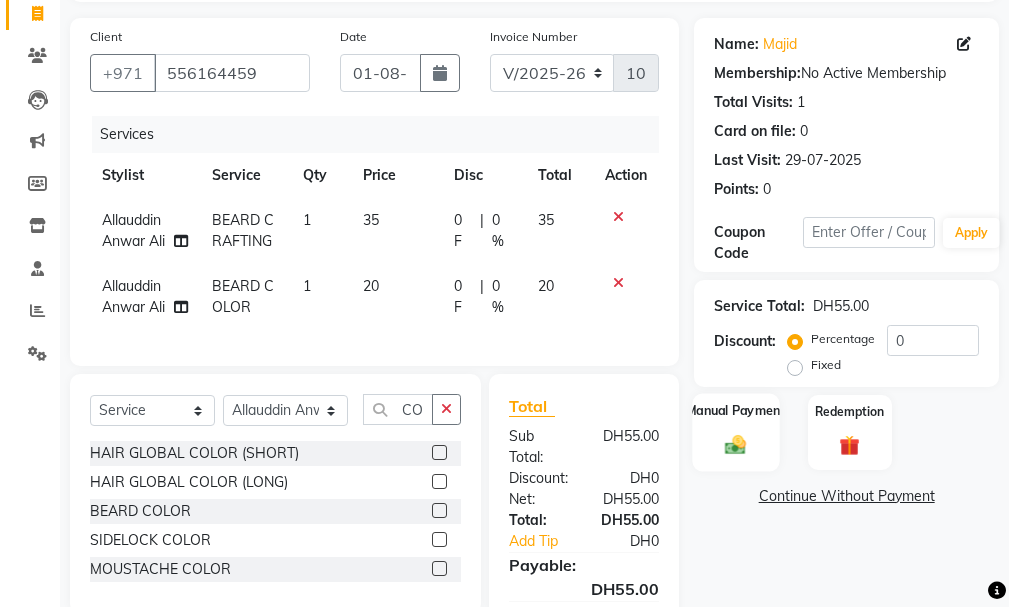 click on "Manual Payment" 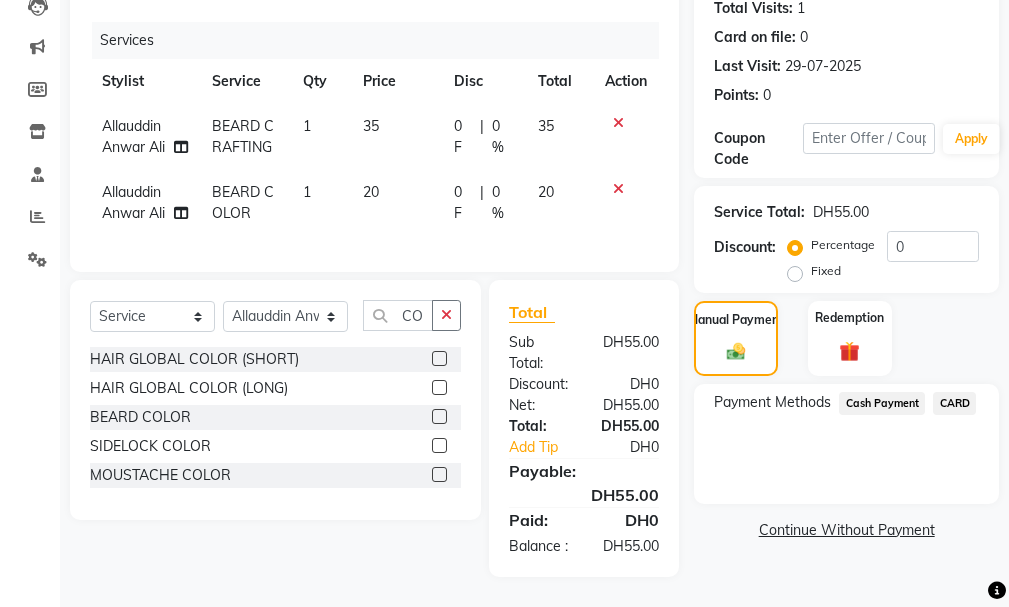 scroll, scrollTop: 289, scrollLeft: 0, axis: vertical 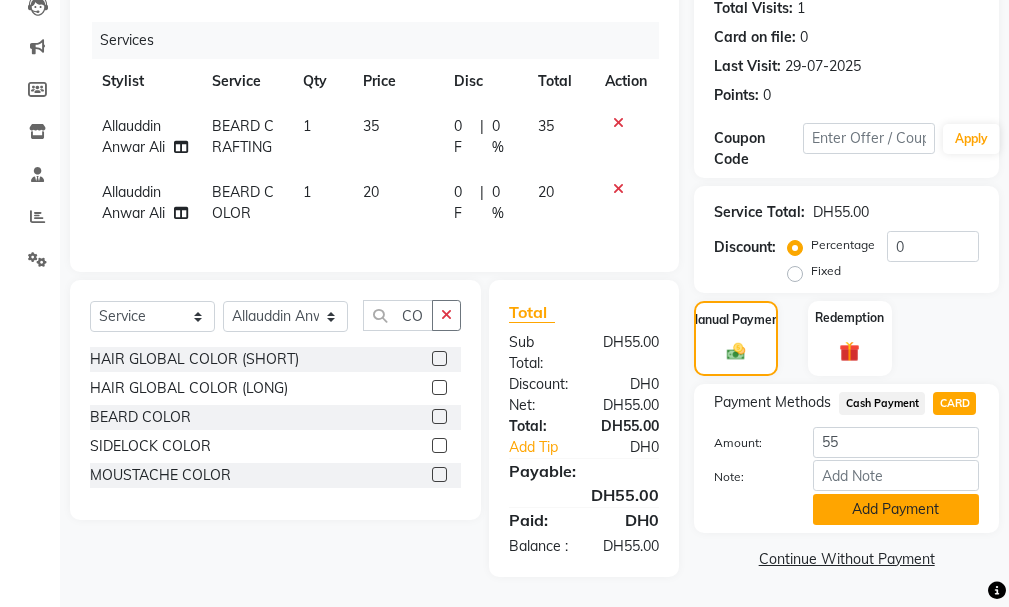 click on "Add Payment" 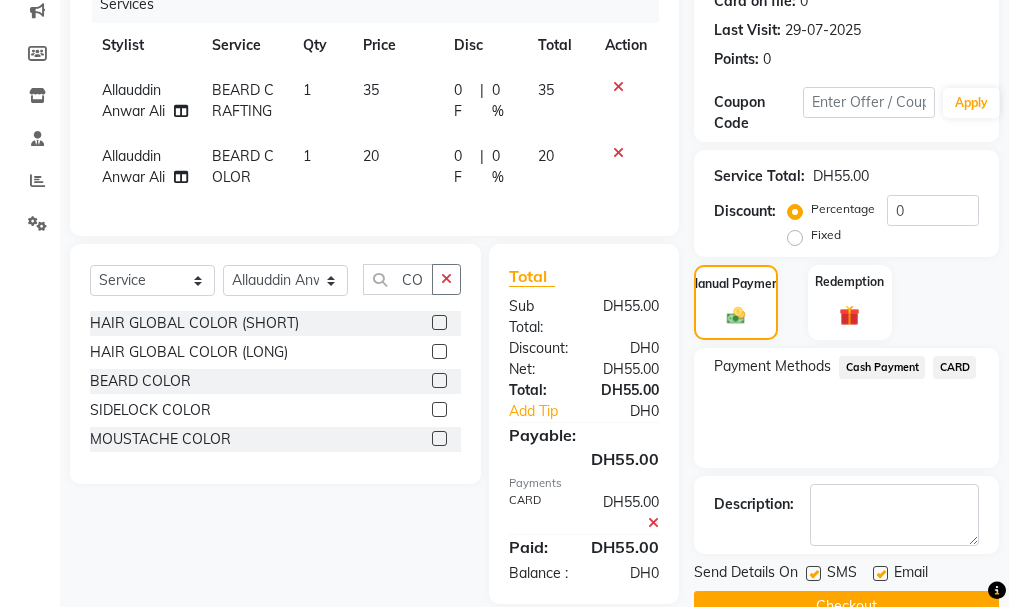 scroll, scrollTop: 352, scrollLeft: 0, axis: vertical 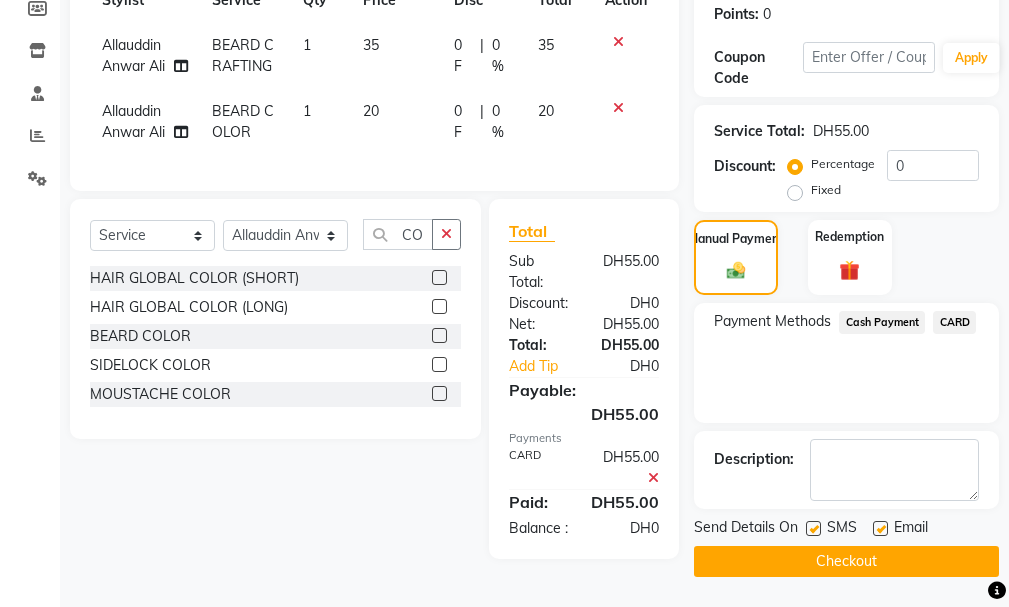 click on "Checkout" 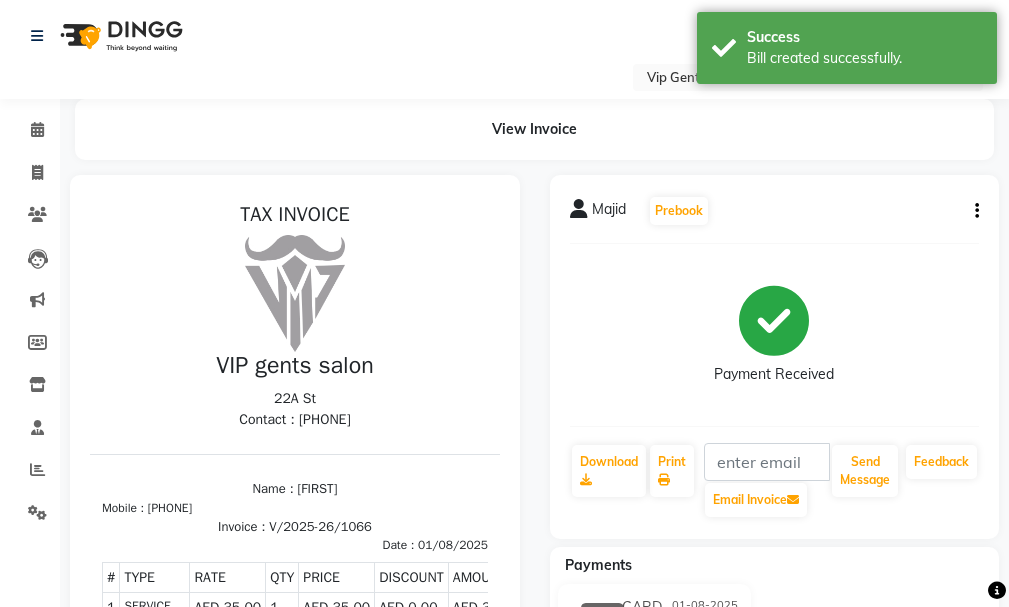 scroll, scrollTop: 0, scrollLeft: 0, axis: both 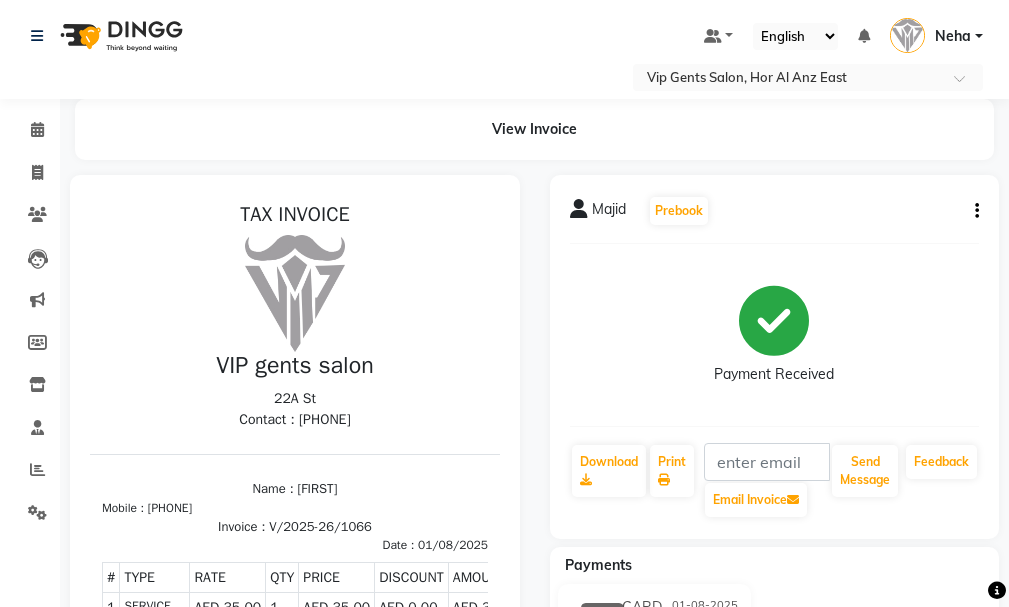 click on "Reports" 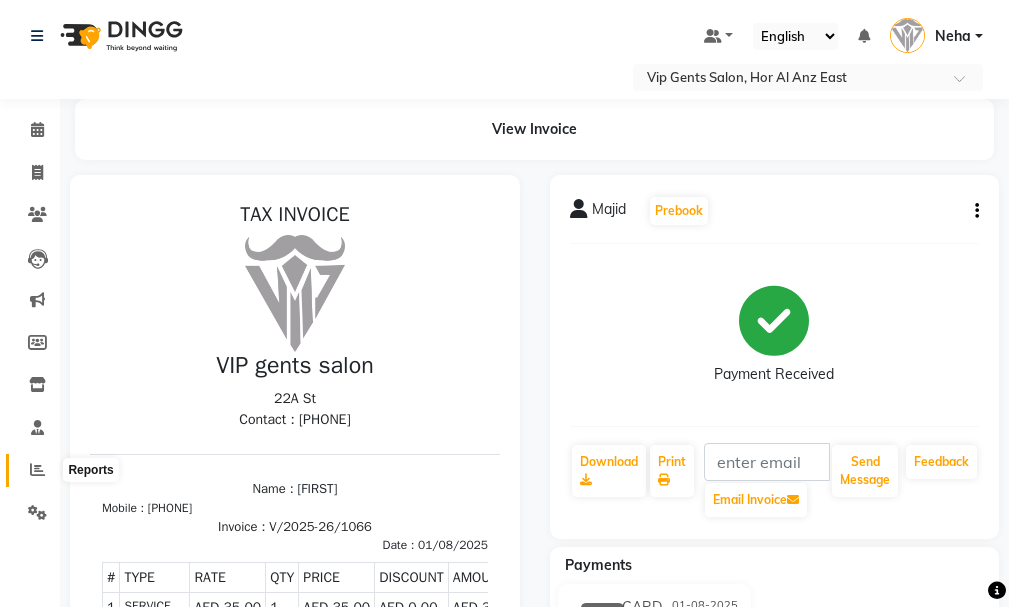 click 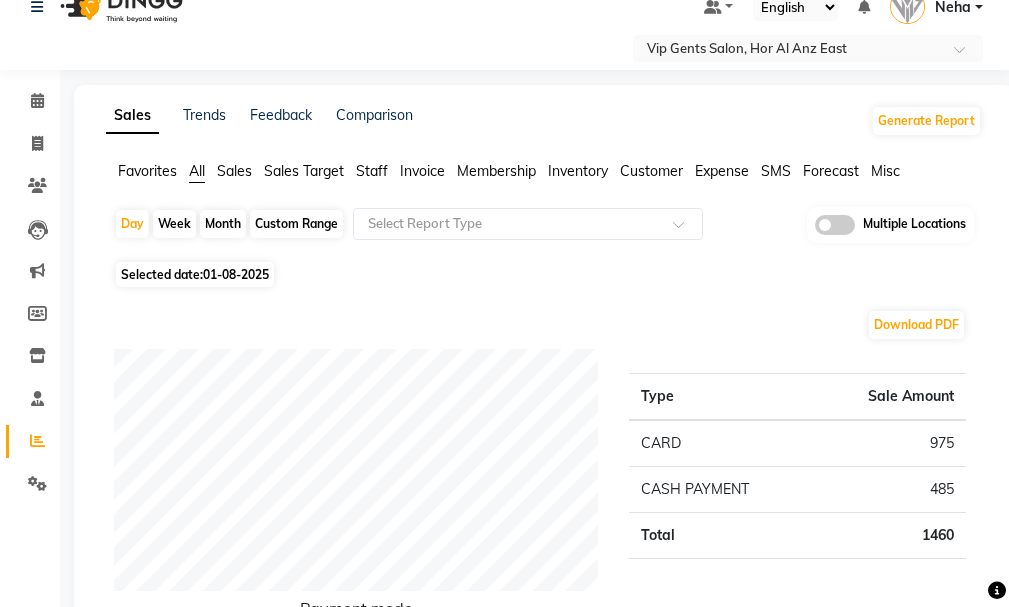 scroll, scrollTop: 0, scrollLeft: 0, axis: both 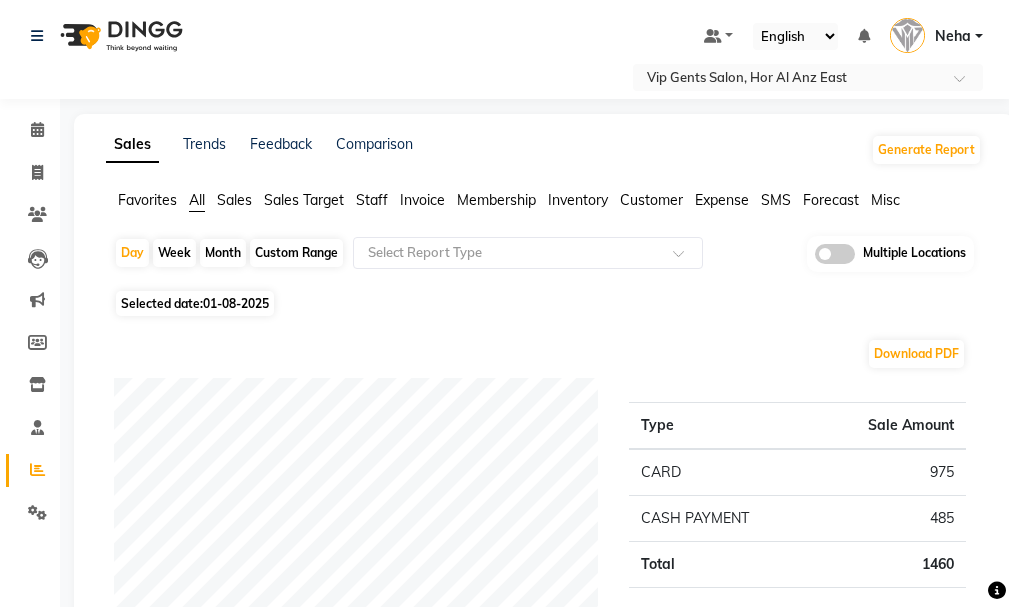 click on "Default Panel My Panel English ENGLISH Español العربية मराठी हिंदी ગુજરાતી தமிழ் 中文 Notifications nothing to show Neha Manage Profile Change Password Sign out  Version:3.15.11" at bounding box center (808, 77) 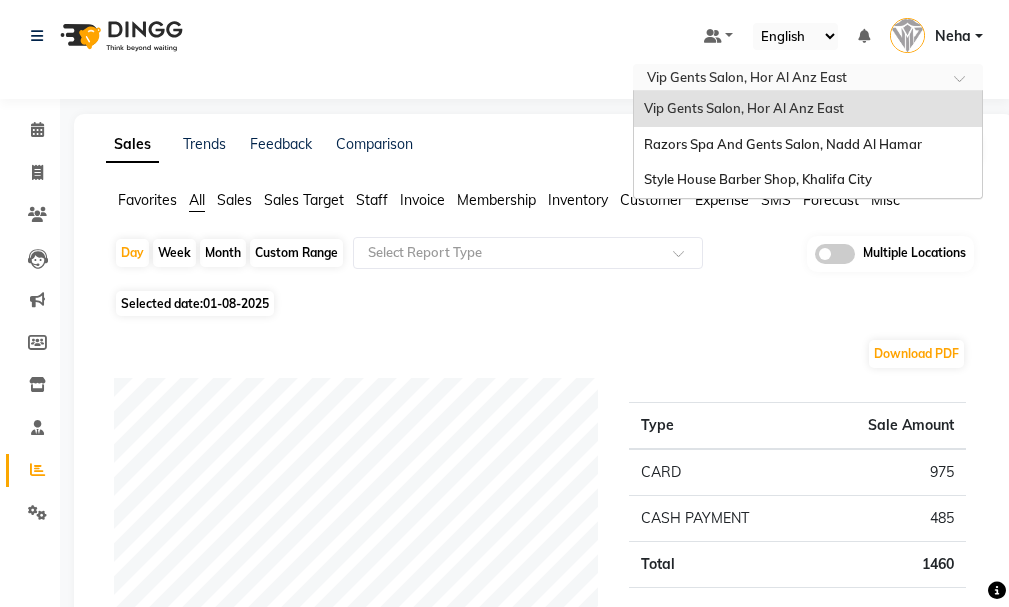 click at bounding box center [788, 79] 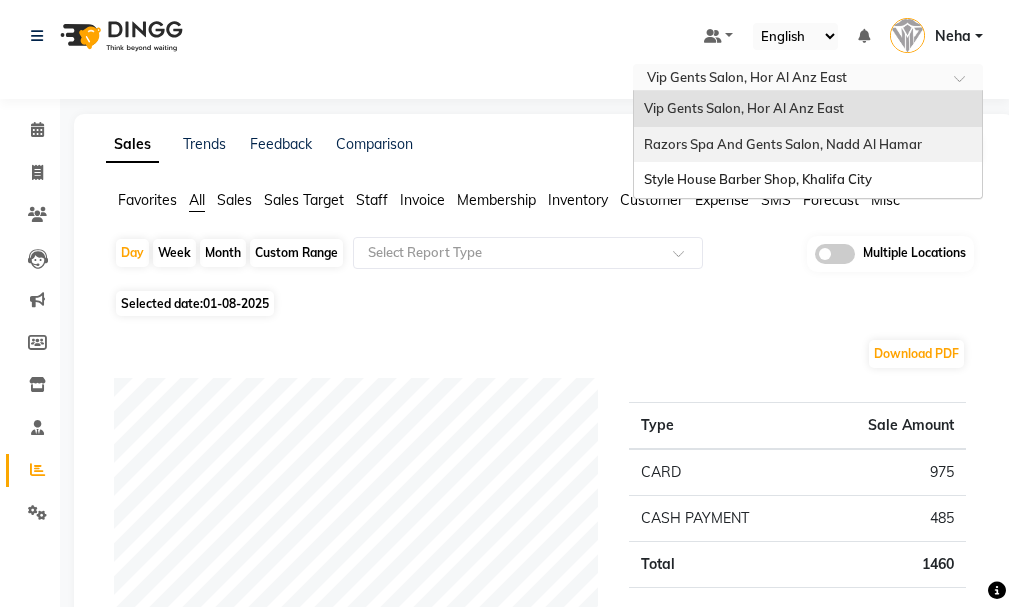 click on "Razors Spa And Gents Salon, Nadd Al Hamar" at bounding box center (783, 144) 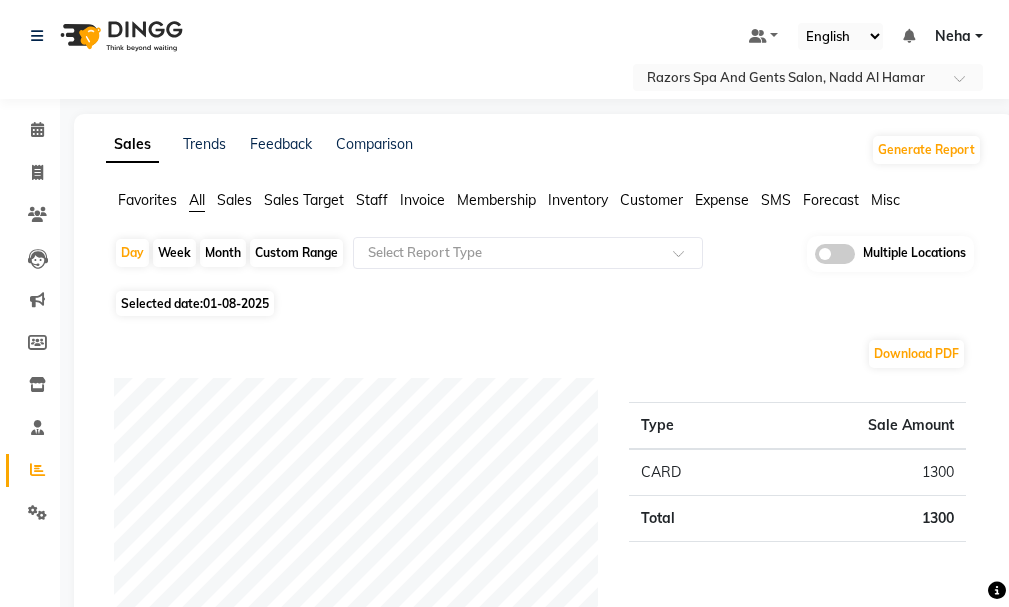 scroll, scrollTop: 0, scrollLeft: 0, axis: both 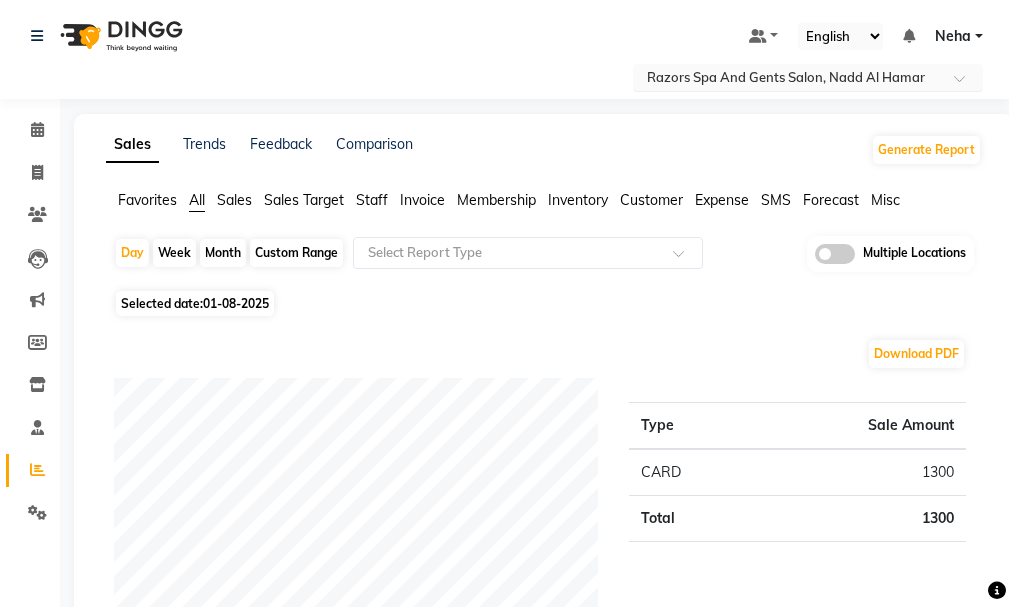 click at bounding box center [788, 79] 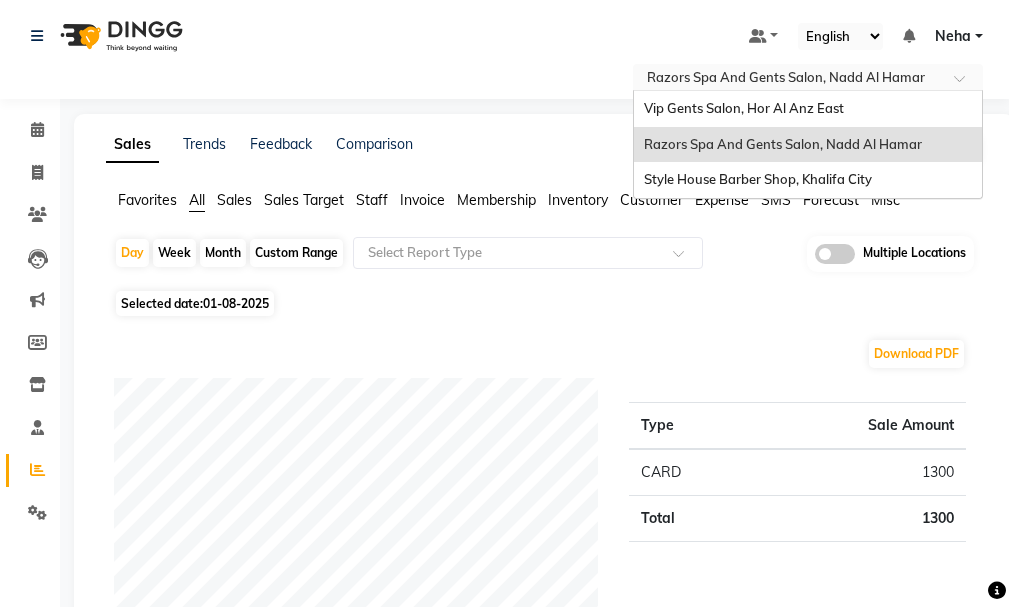 click on "Vip Gents Salon, Hor Al Anz East" at bounding box center [744, 108] 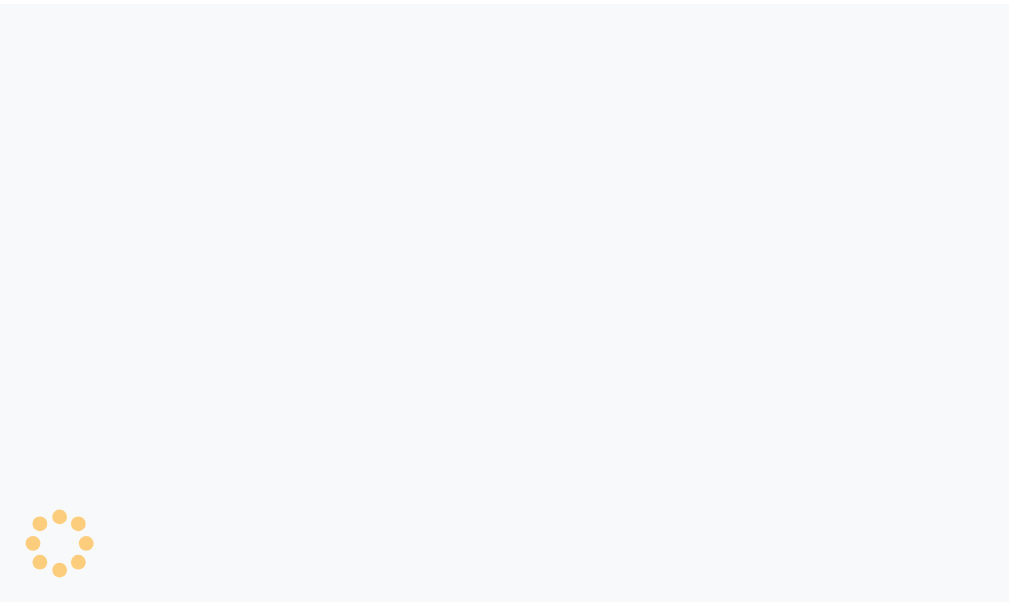 scroll, scrollTop: 0, scrollLeft: 0, axis: both 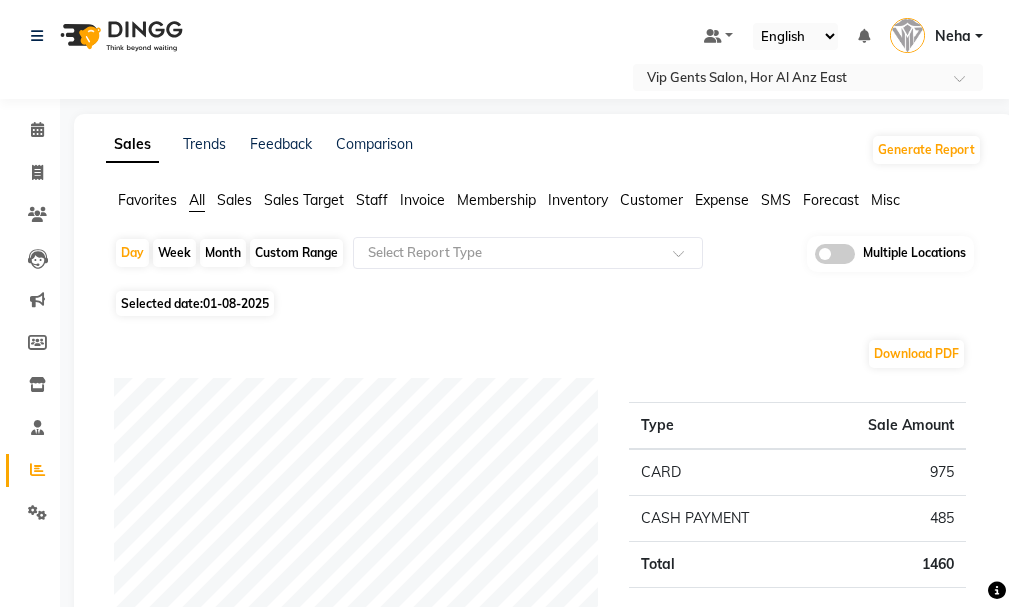 click on "Select Location × Vip Gents Salon, Hor Al Anz East Default Panel My Panel English ENGLISH Español العربية मराठी हिंदी ગુજરાતી தமிழ் 中文 Notifications nothing to show Neha Manage Profile Change Password Sign out  Version:3.15.11" 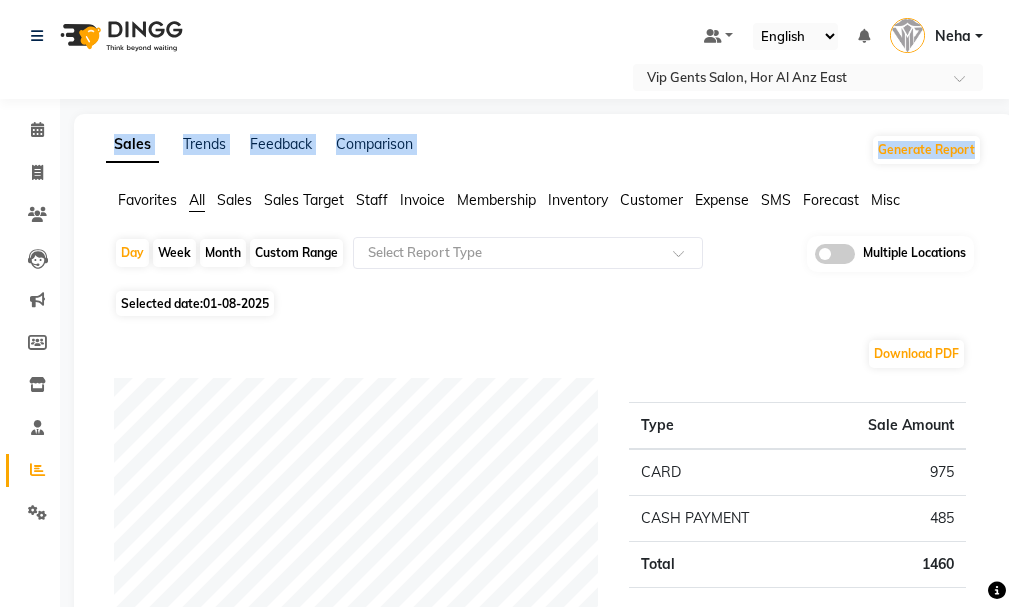drag, startPoint x: 994, startPoint y: 77, endPoint x: 992, endPoint y: 132, distance: 55.03635 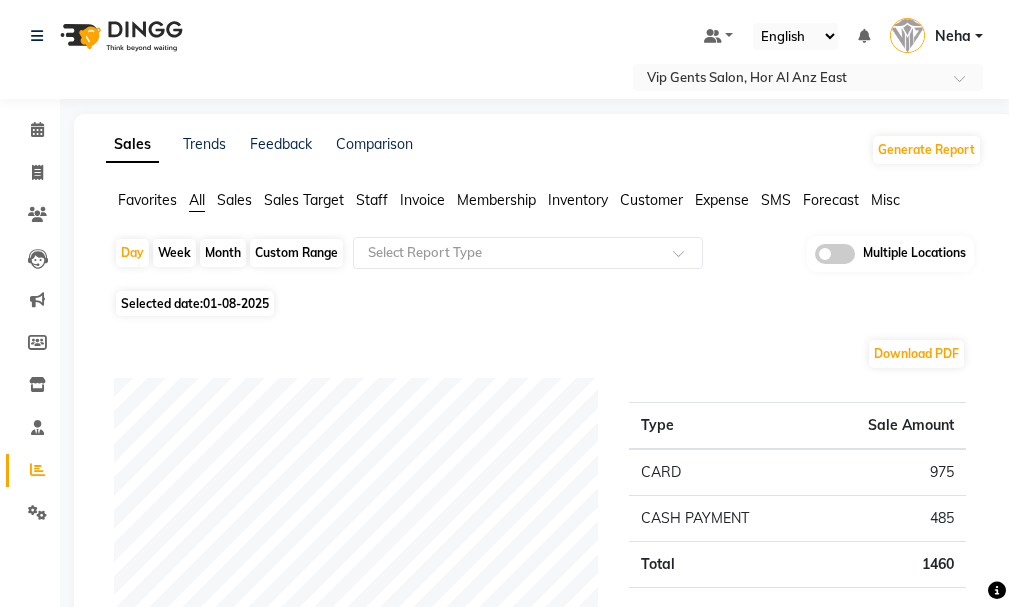 click on "Selected date:  01-08-2025" 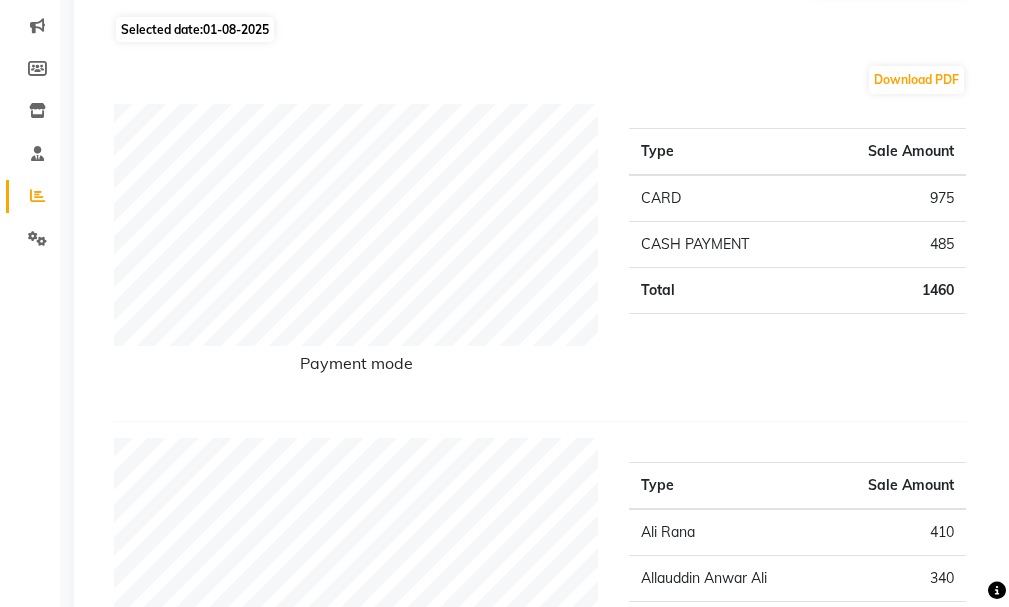 scroll, scrollTop: 175, scrollLeft: 0, axis: vertical 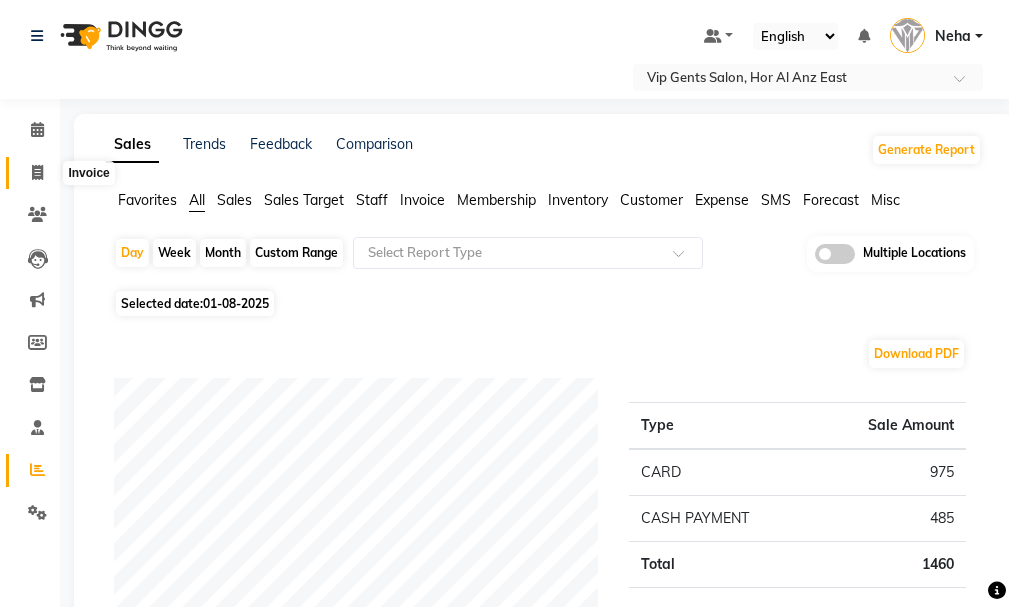 click 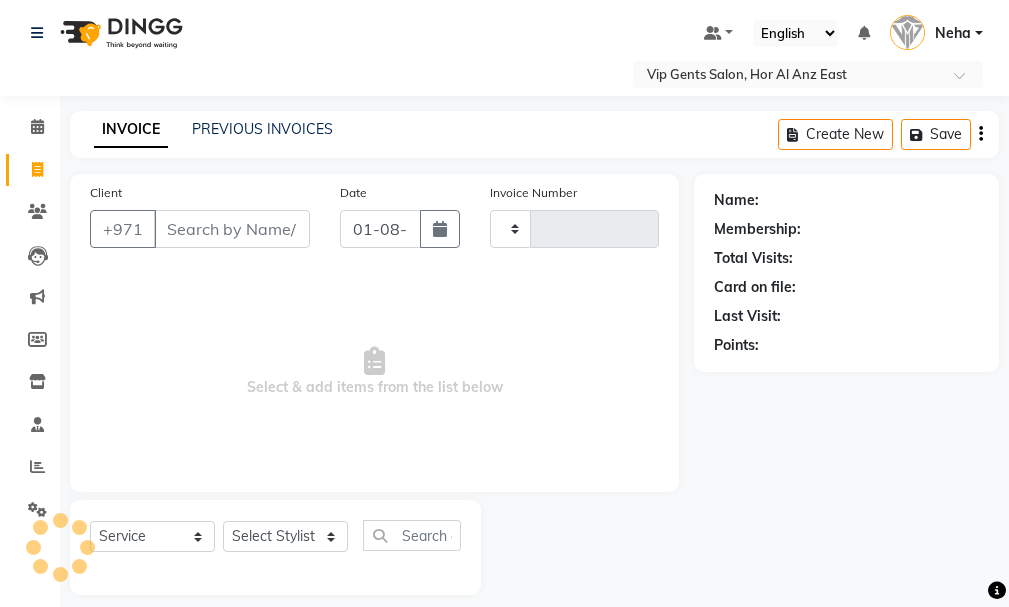 type on "1067" 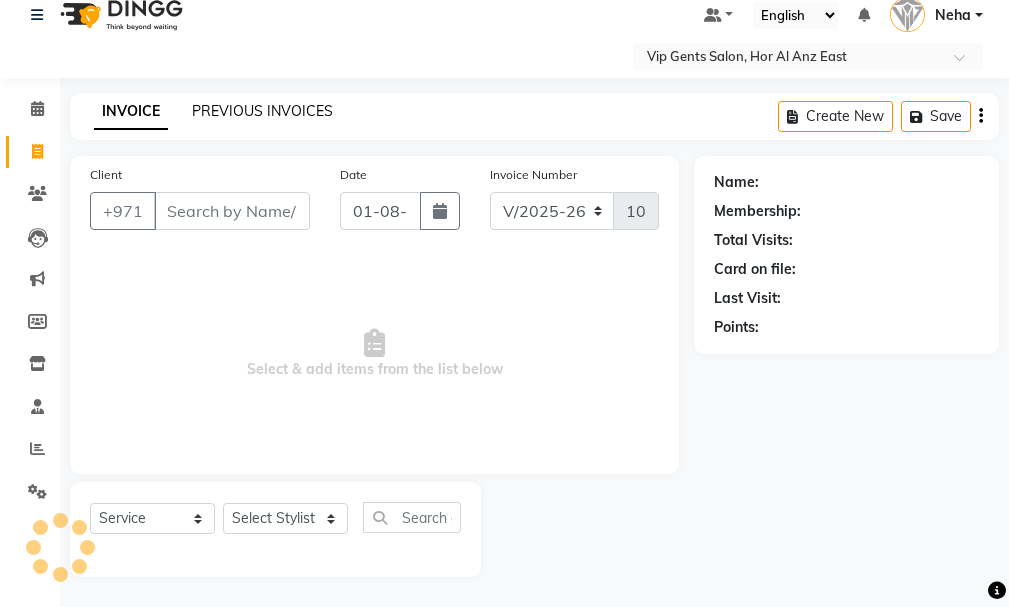 click on "PREVIOUS INVOICES" 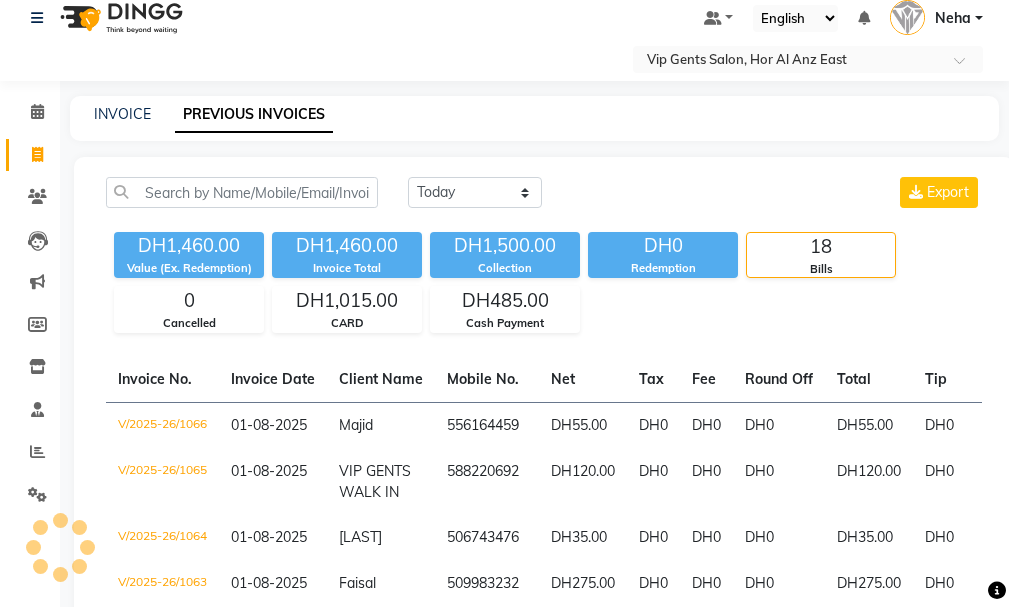 scroll, scrollTop: 21, scrollLeft: 0, axis: vertical 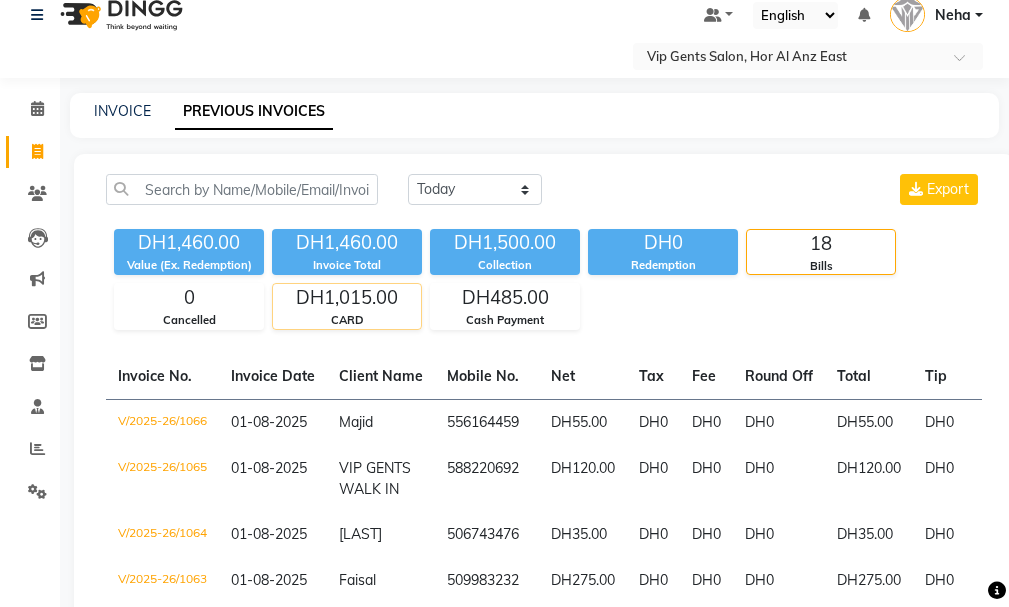 click on "DH1,015.00" 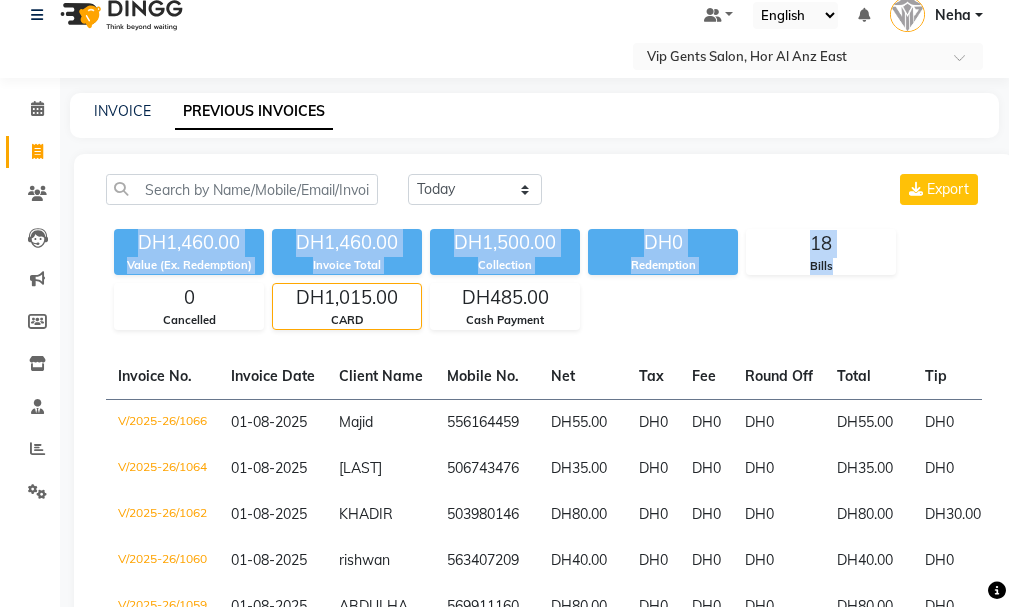 drag, startPoint x: 1011, startPoint y: 218, endPoint x: 1011, endPoint y: 317, distance: 99 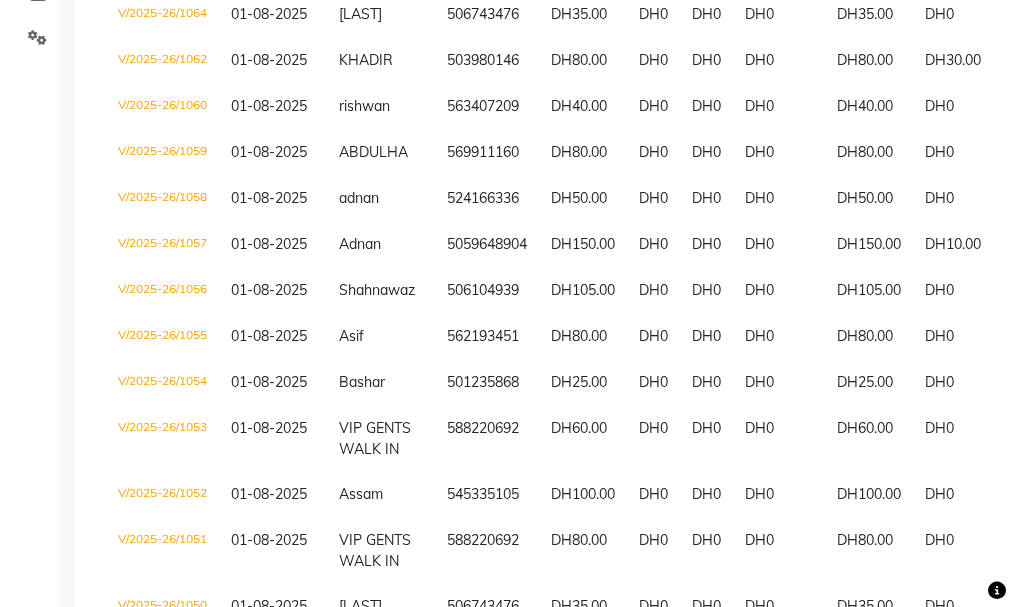 scroll, scrollTop: 600, scrollLeft: 0, axis: vertical 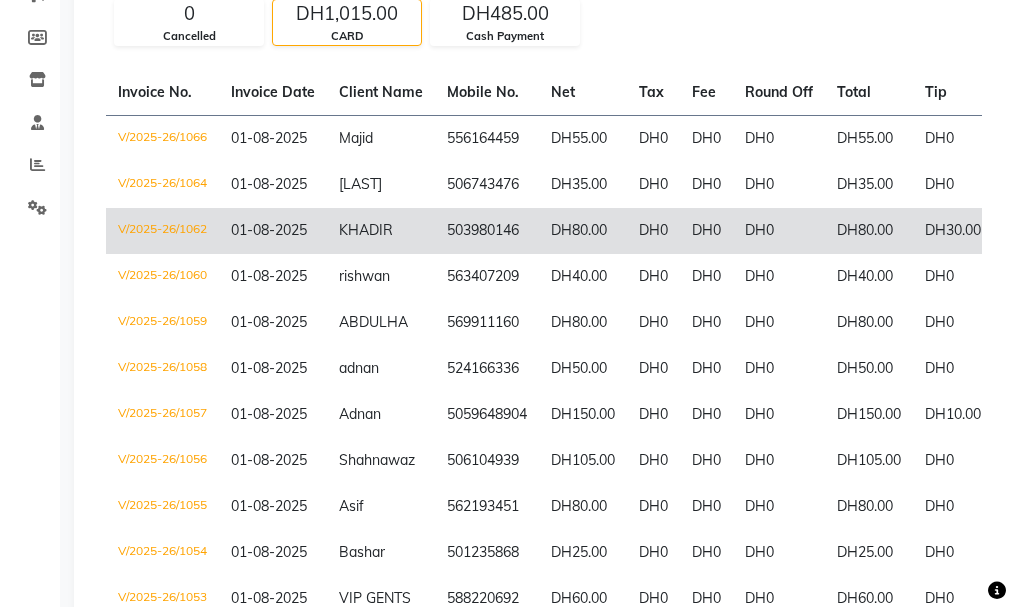 click on "503980146" 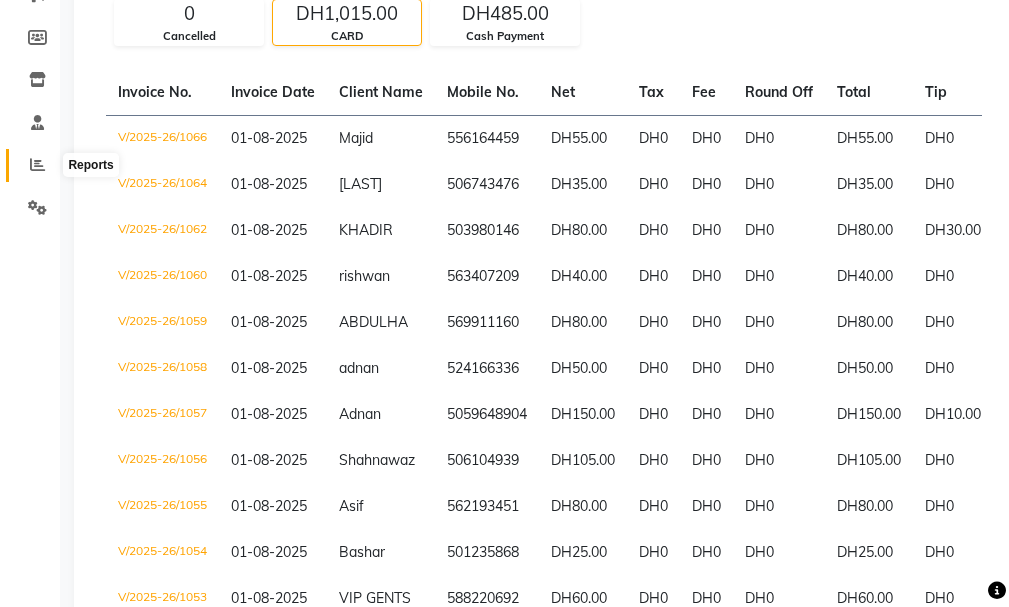 click 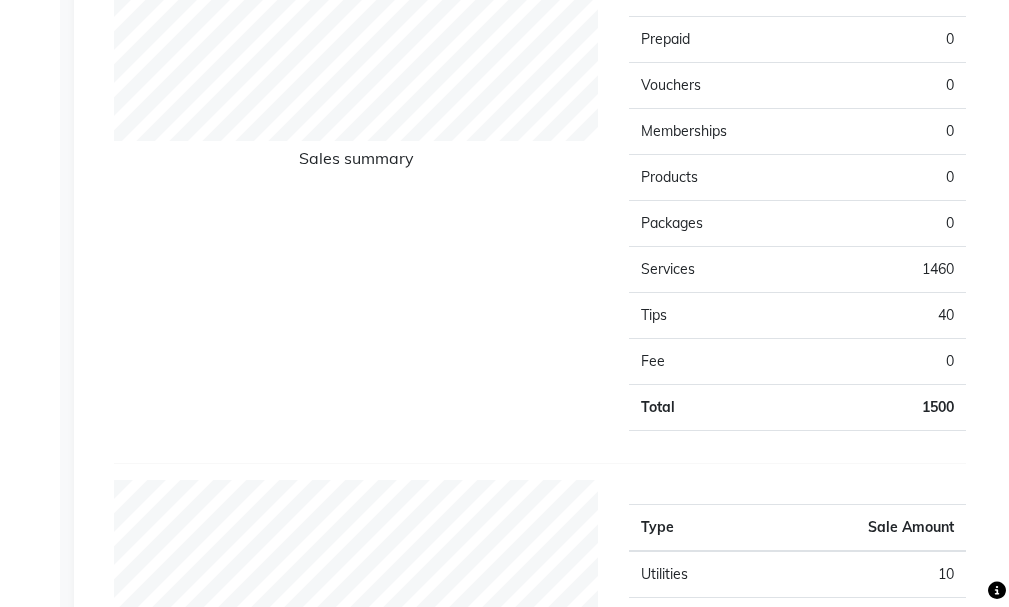 scroll, scrollTop: 1360, scrollLeft: 0, axis: vertical 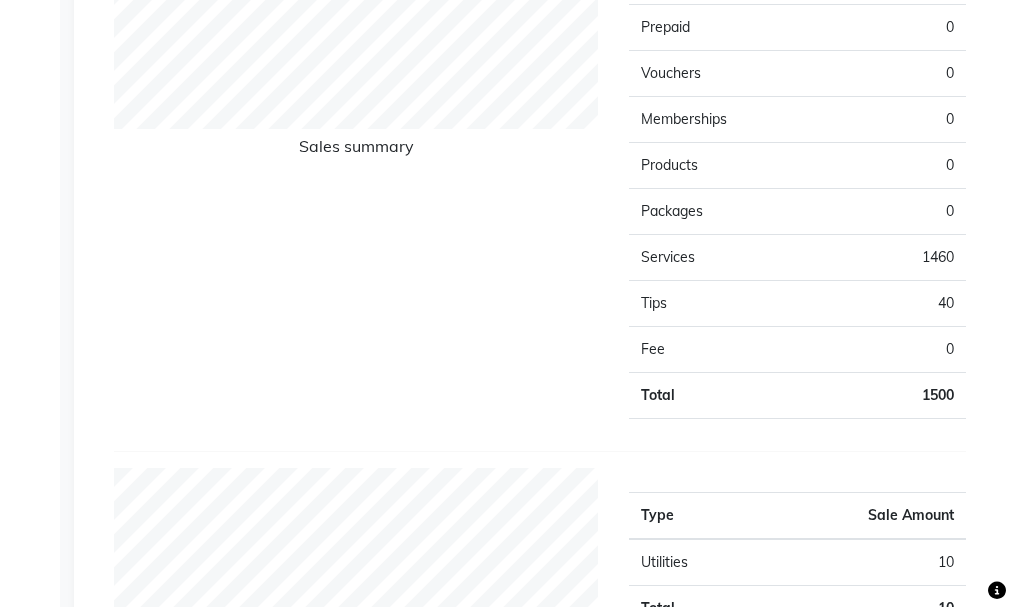 drag, startPoint x: 1014, startPoint y: 212, endPoint x: 497, endPoint y: 431, distance: 561.47125 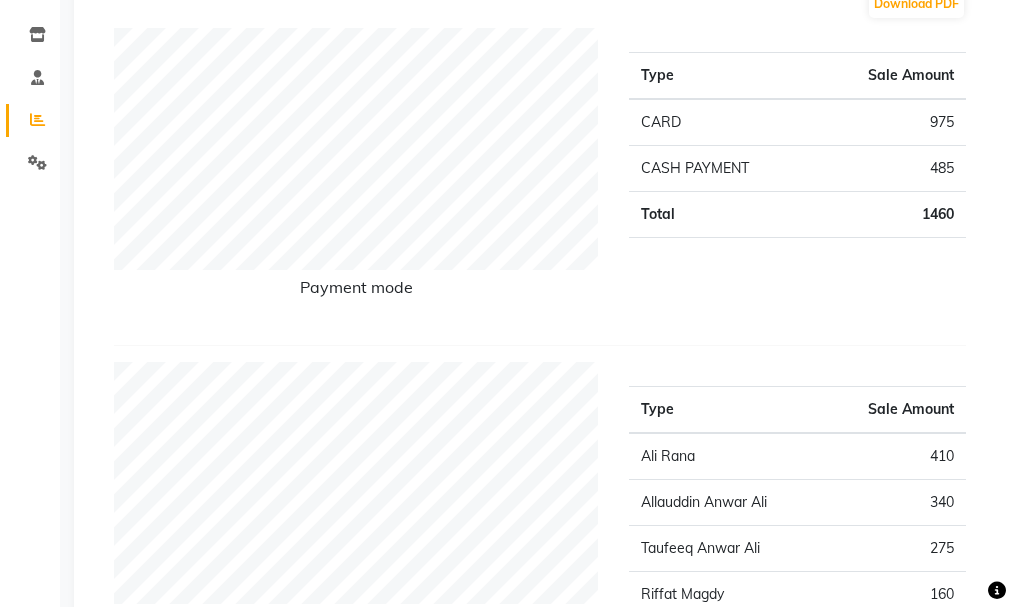 scroll, scrollTop: 338, scrollLeft: 0, axis: vertical 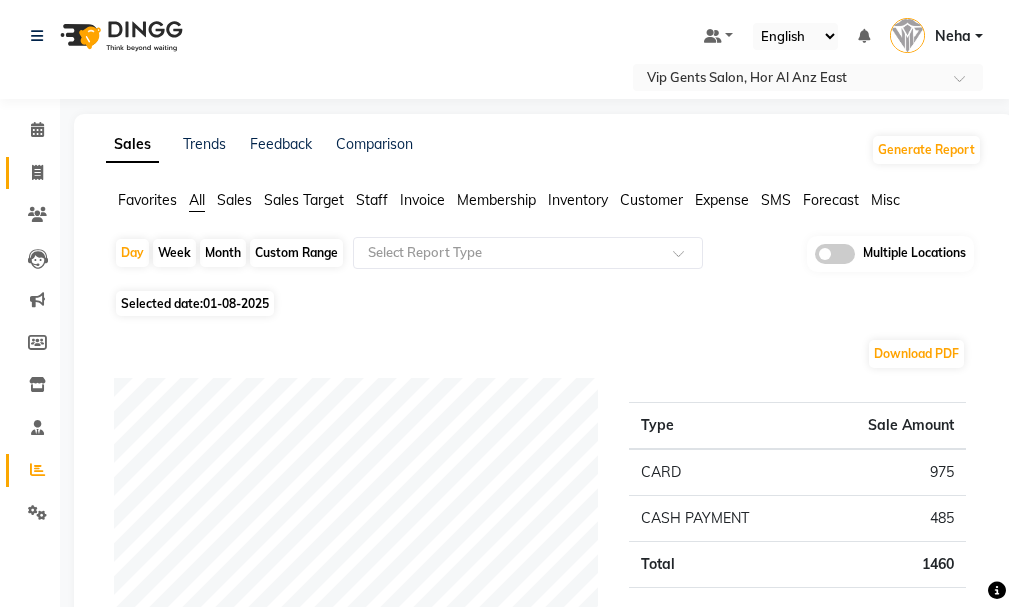 click 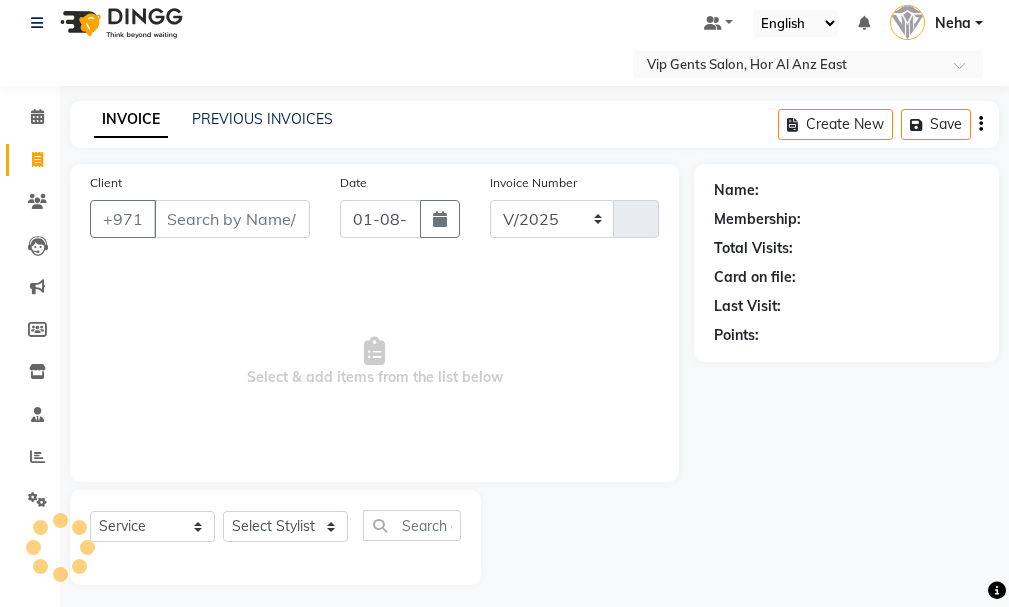 select on "8415" 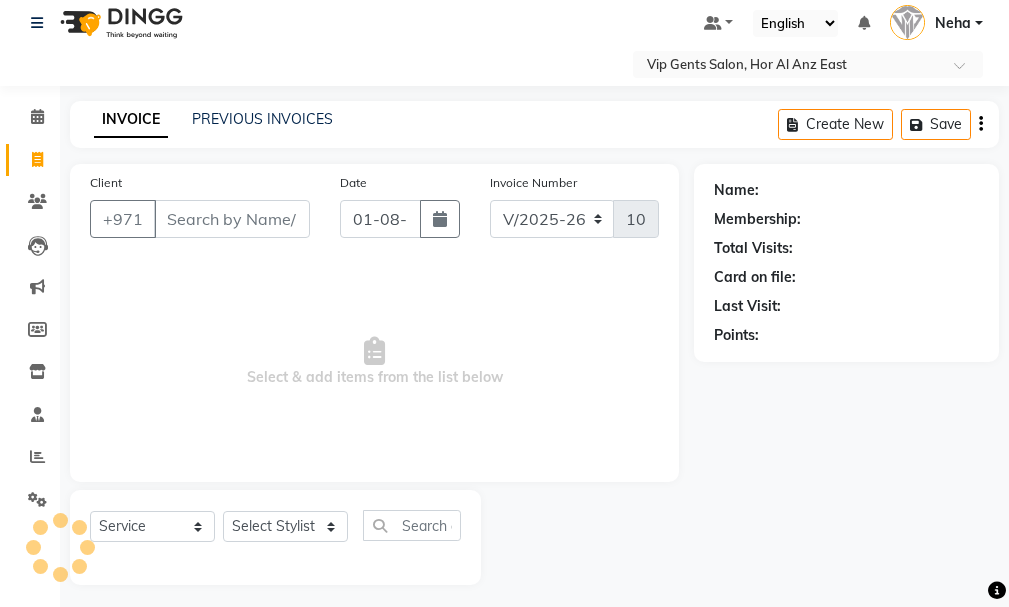 scroll, scrollTop: 21, scrollLeft: 0, axis: vertical 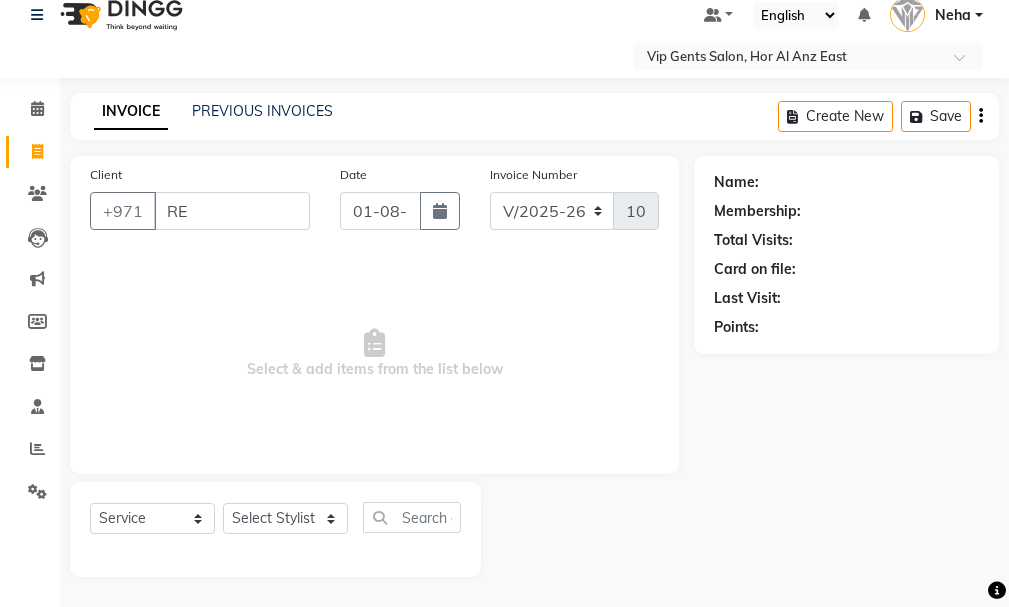 type on "R" 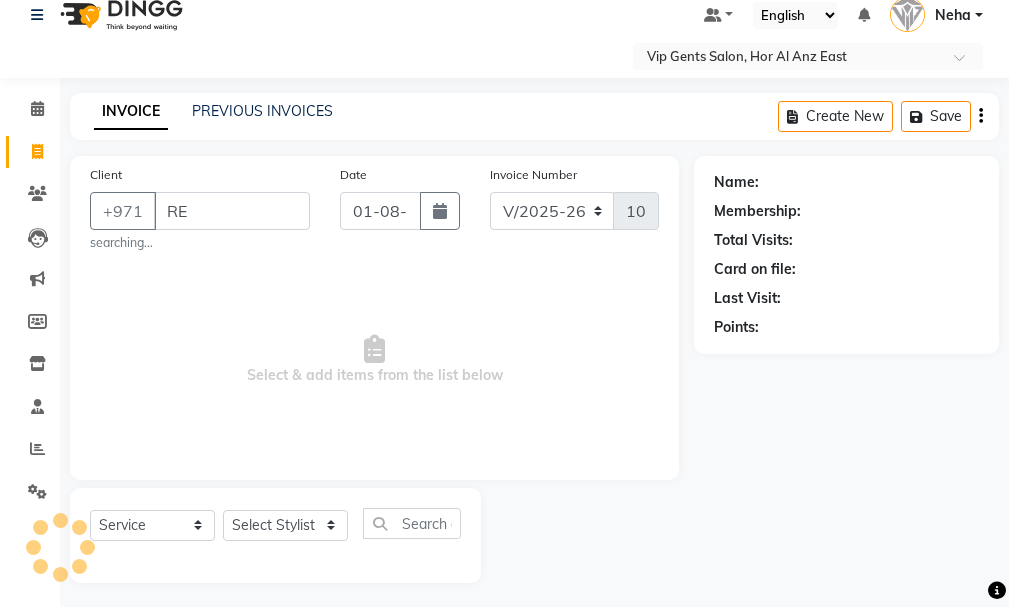 scroll, scrollTop: 0, scrollLeft: 0, axis: both 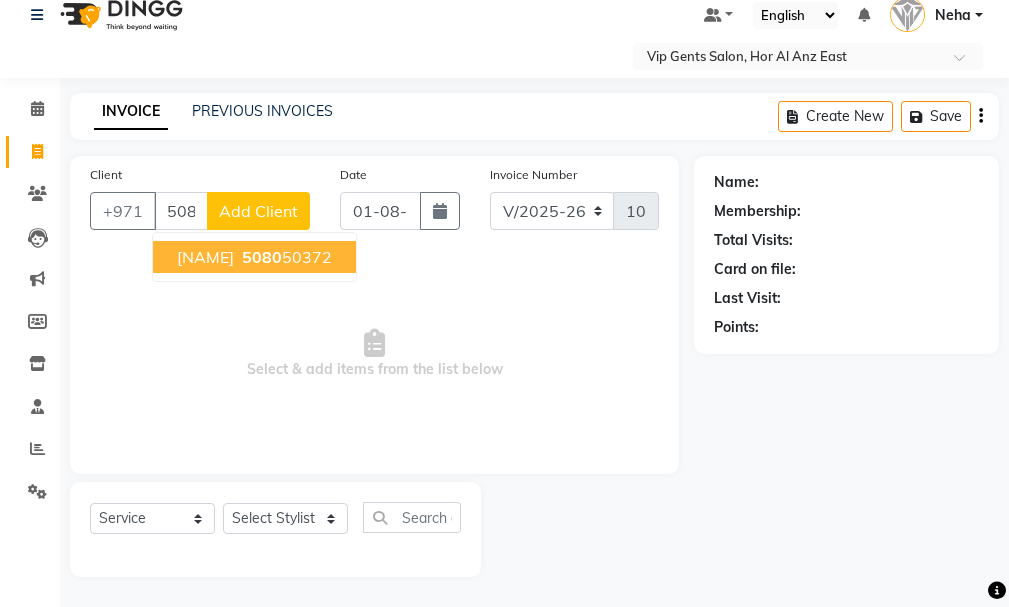 click on "5080" at bounding box center [262, 257] 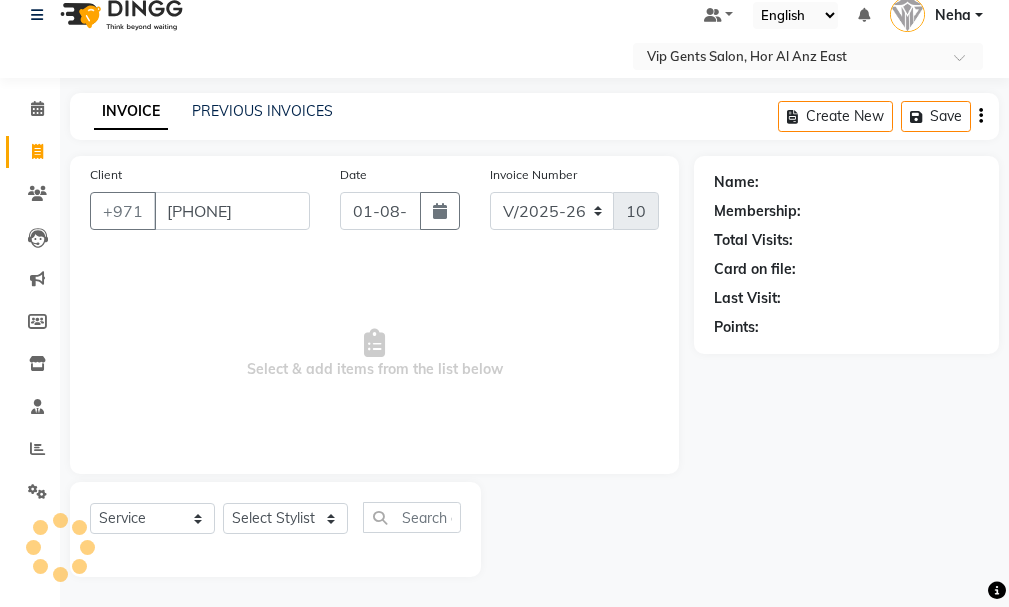 type on "[PHONE]" 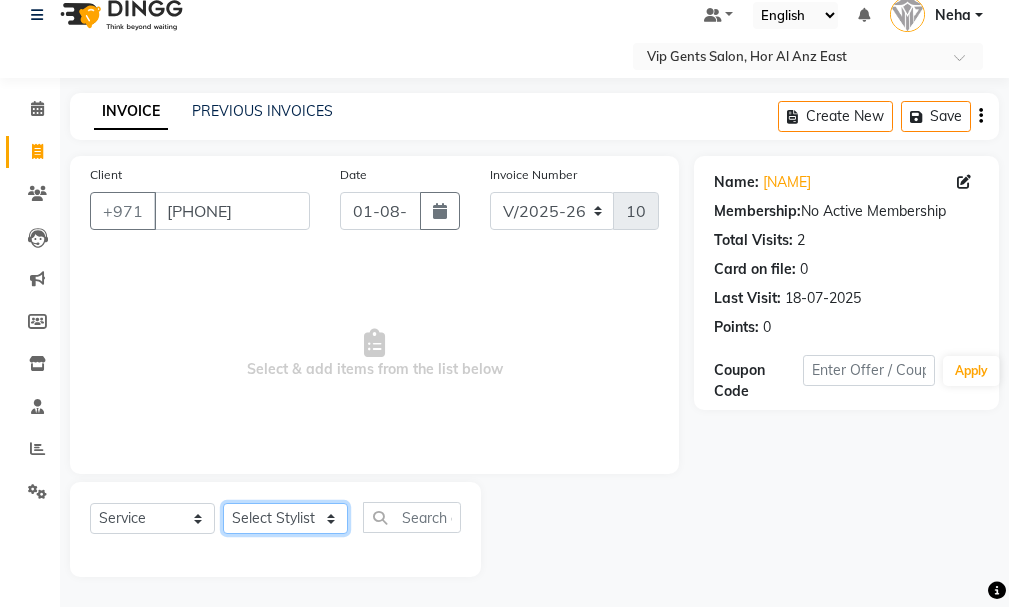 click on "Select Stylist AHMED MOHAMED MOHAMED ELKHODARY ABDELHAMID Ali Rana Allauddin Anwar Ali Ameen Ayoub Lakhbizi Jairah Mr. Mohannad Neha Nelson Ricalyn Colcol Riffat Magdy Taufeeq Anwar Ali Tauseef  Akhilaque Zoya Bhatti." 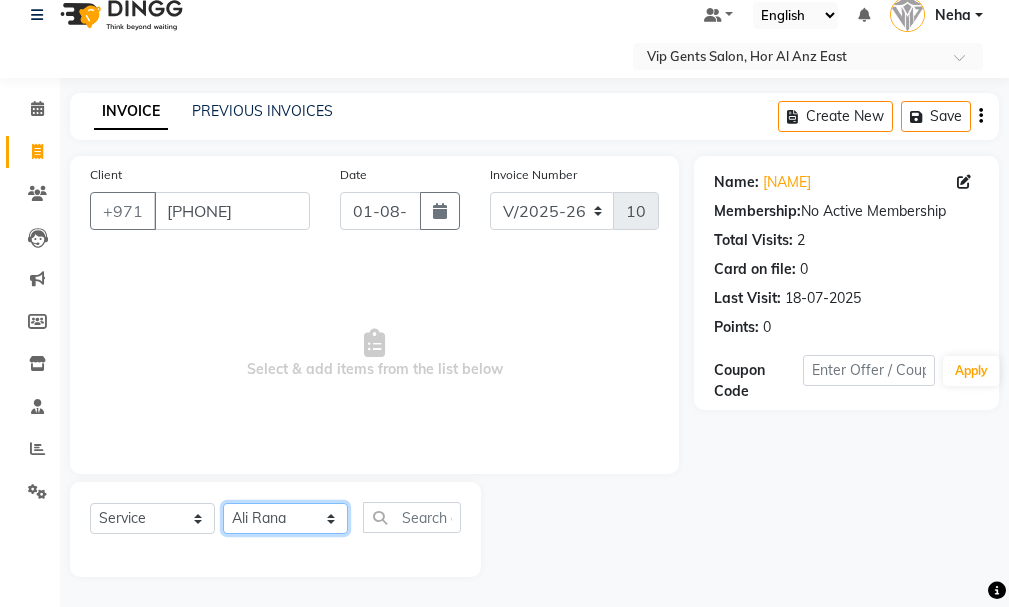 click on "Select Stylist AHMED MOHAMED MOHAMED ELKHODARY ABDELHAMID Ali Rana Allauddin Anwar Ali Ameen Ayoub Lakhbizi Jairah Mr. Mohannad Neha Nelson Ricalyn Colcol Riffat Magdy Taufeeq Anwar Ali Tauseef  Akhilaque Zoya Bhatti." 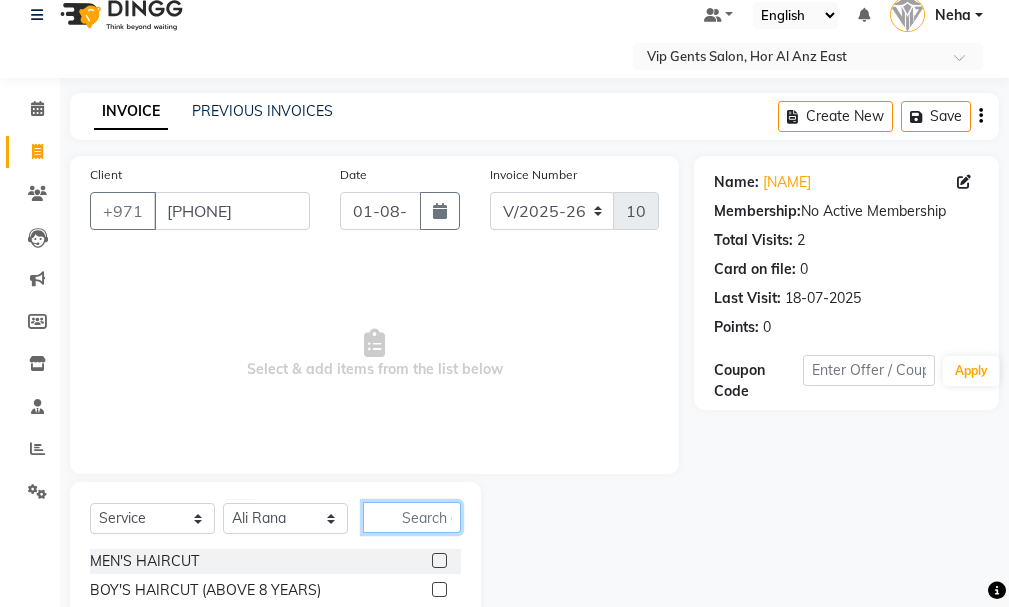 click 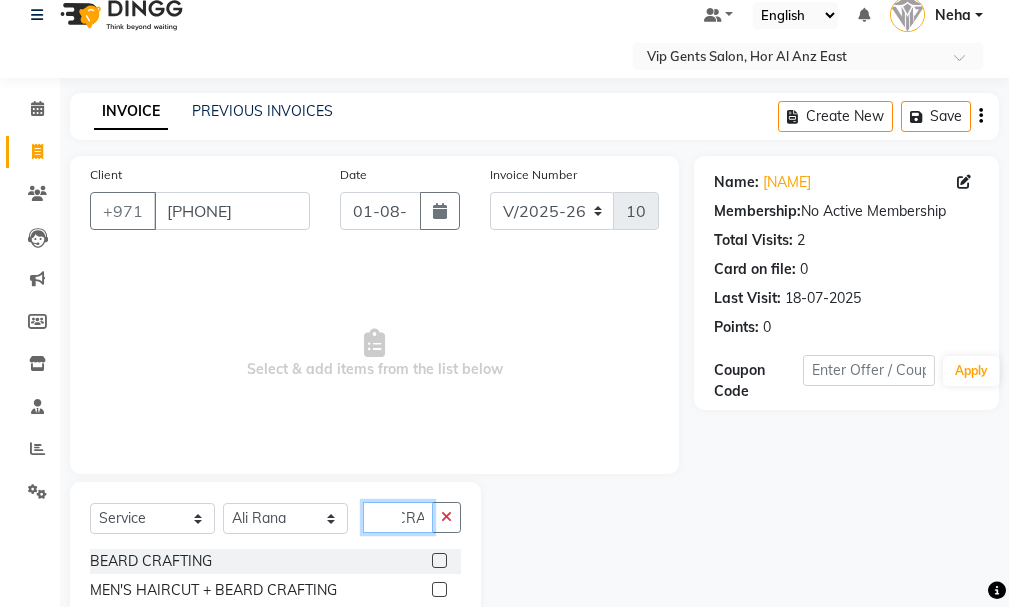 scroll, scrollTop: 0, scrollLeft: 14, axis: horizontal 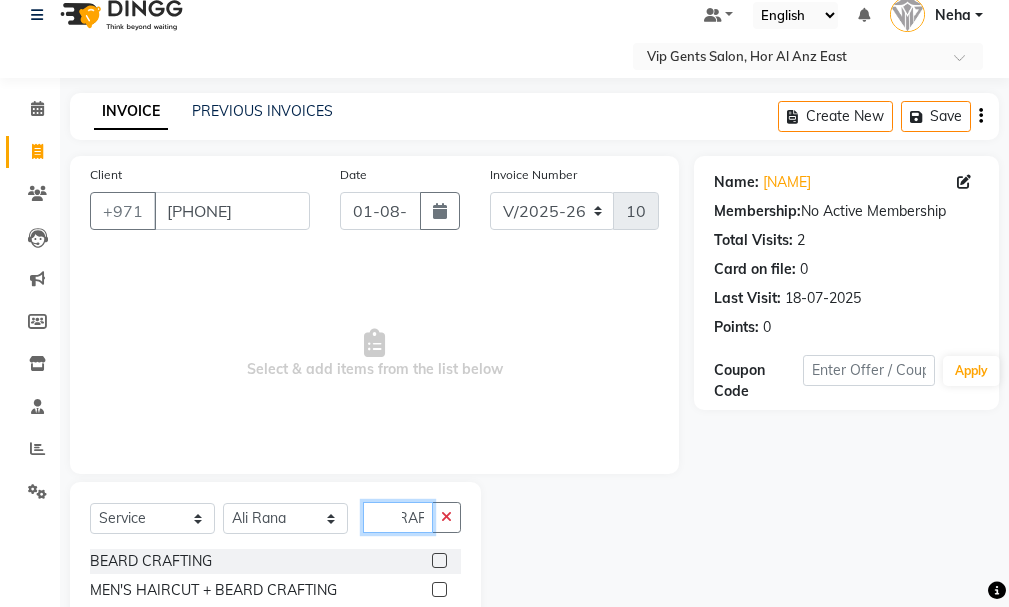type on "CRAF" 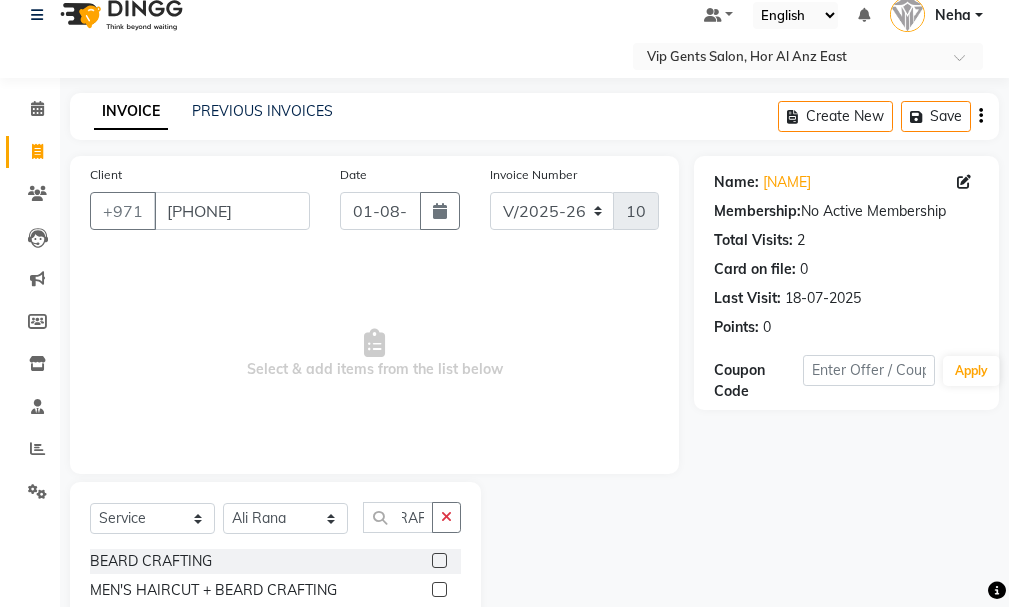 scroll, scrollTop: 0, scrollLeft: 0, axis: both 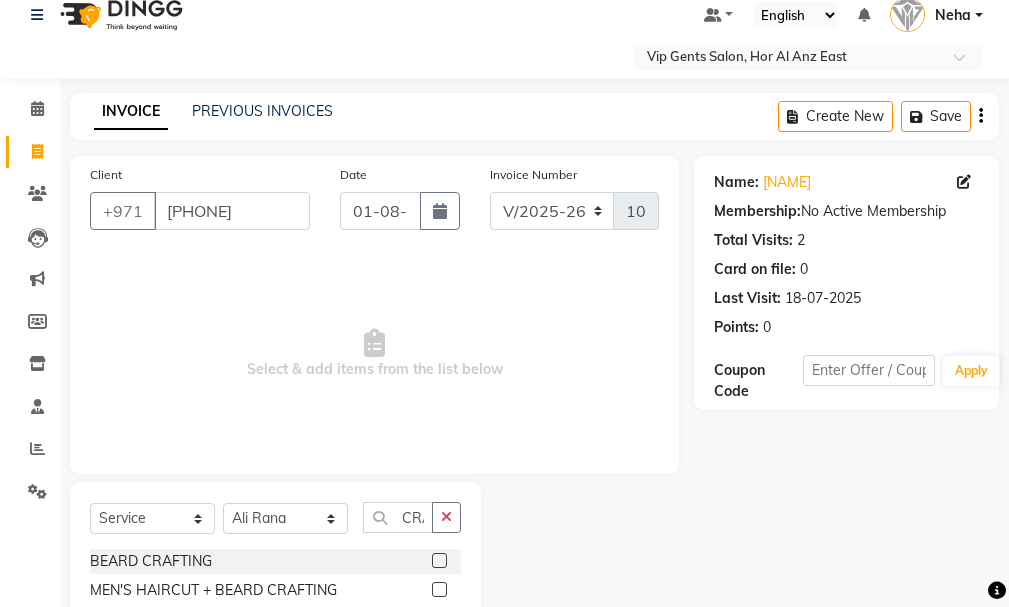 click 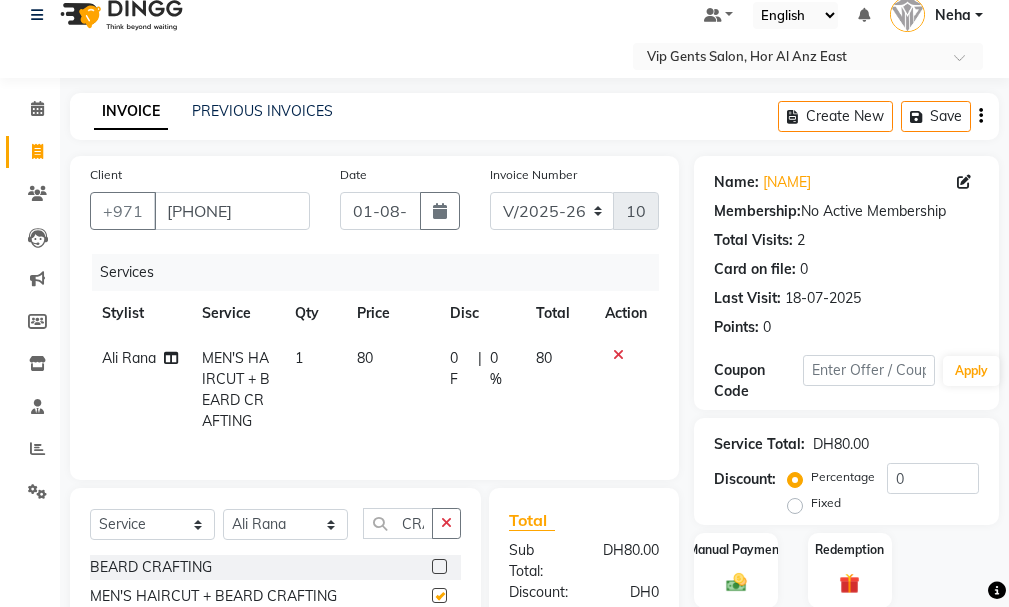 checkbox on "false" 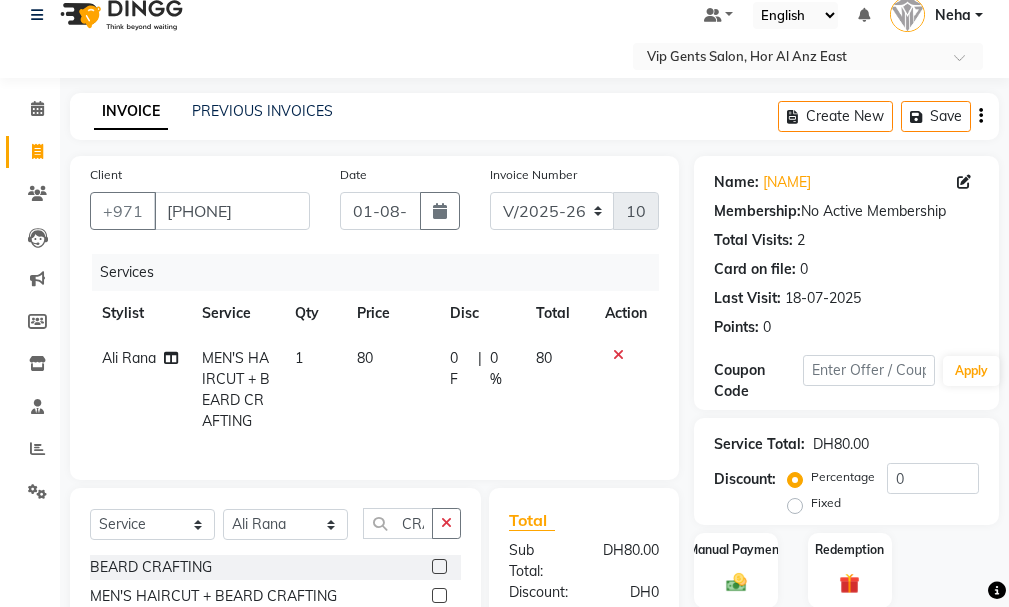 drag, startPoint x: 1006, startPoint y: 347, endPoint x: 1019, endPoint y: 497, distance: 150.56229 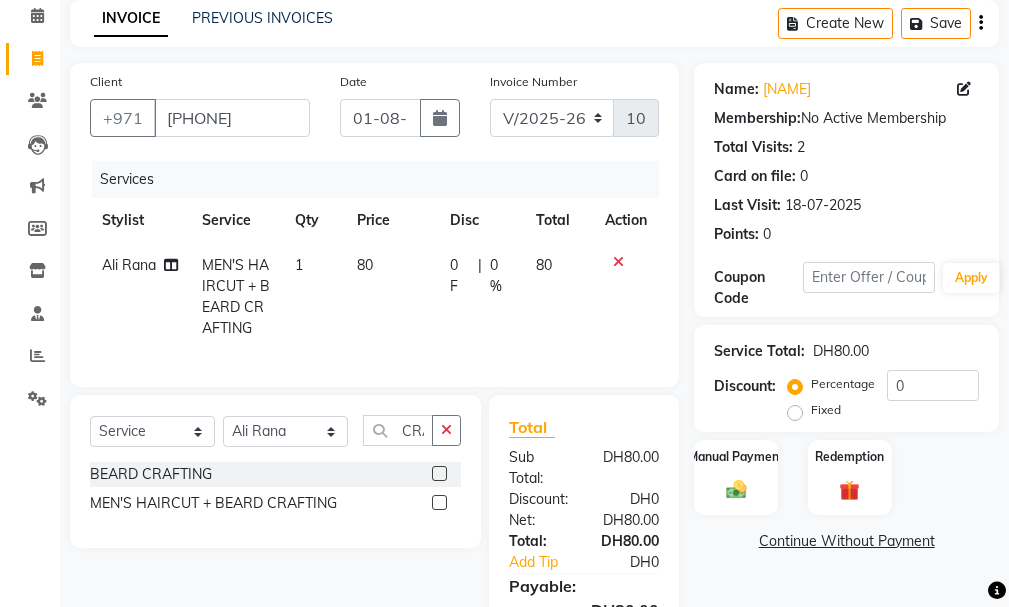 scroll, scrollTop: 265, scrollLeft: 0, axis: vertical 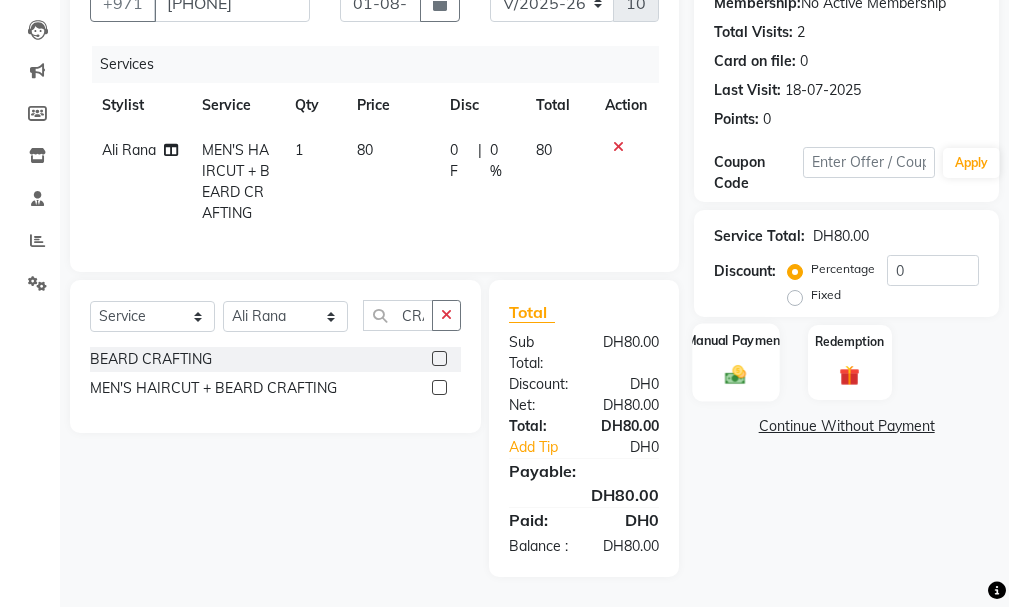 click 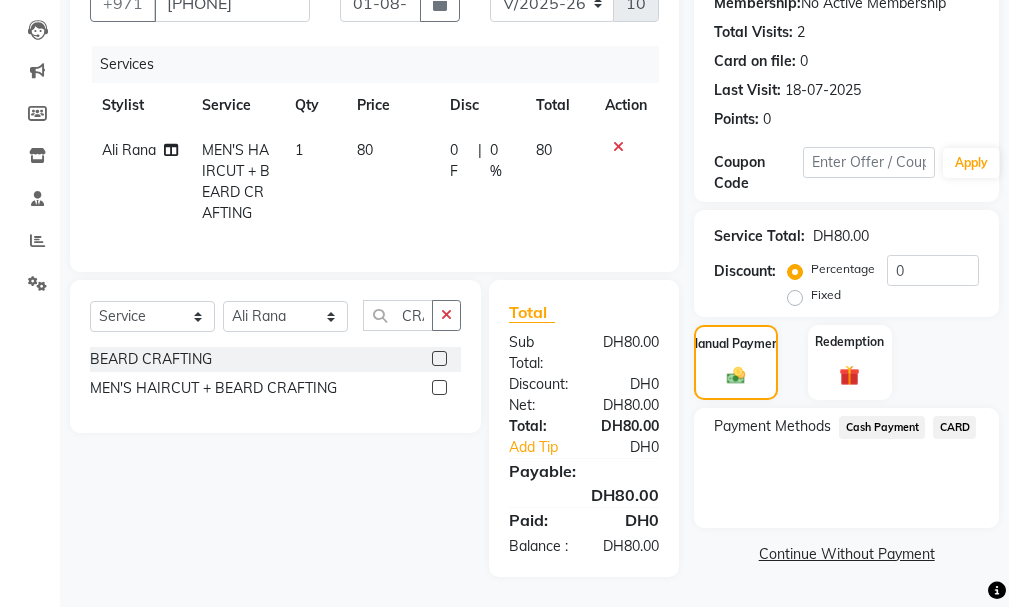 click on "CARD" 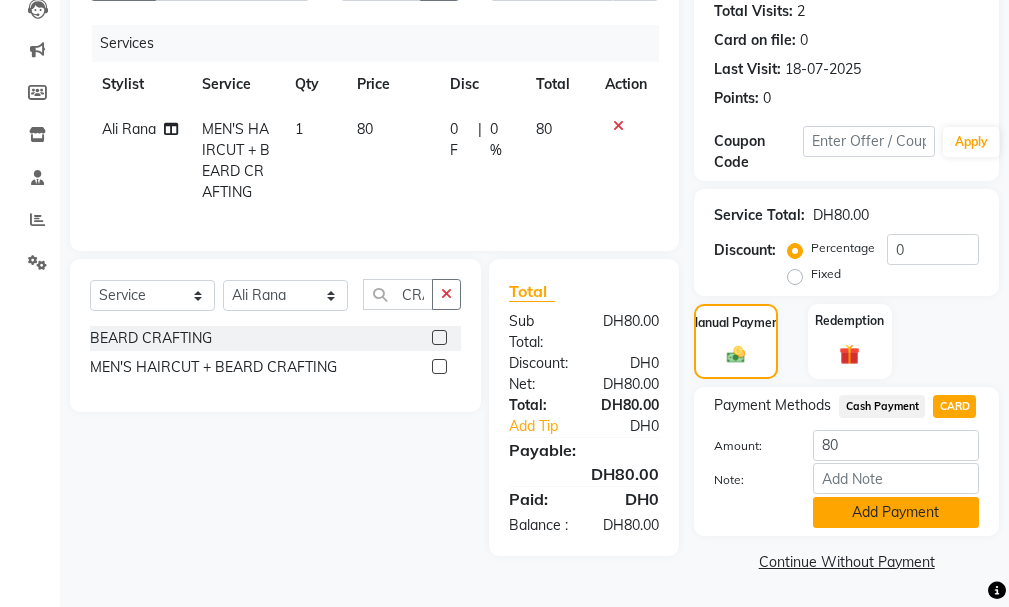 click on "Add Payment" 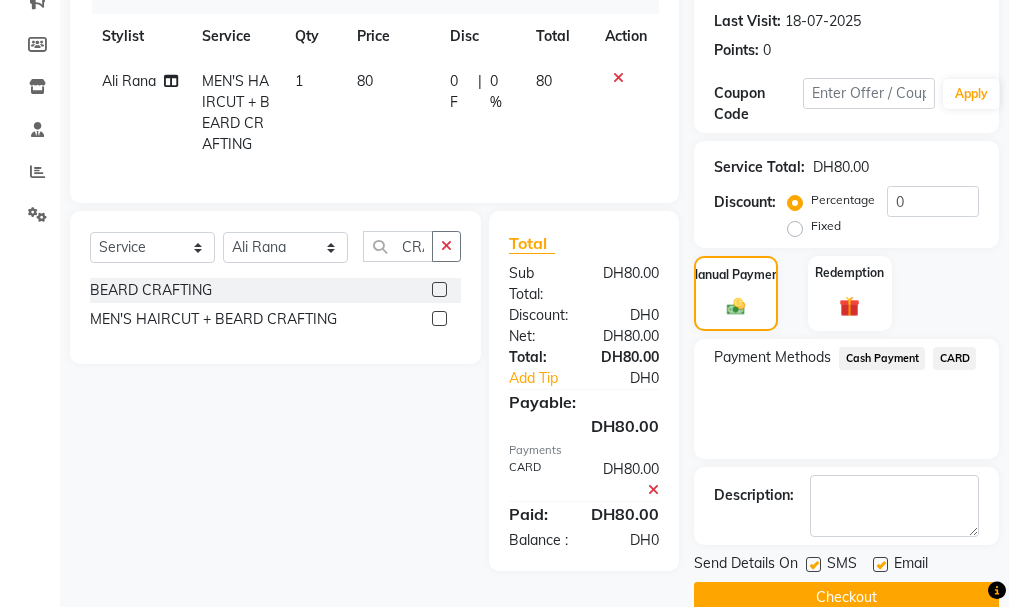 scroll, scrollTop: 334, scrollLeft: 0, axis: vertical 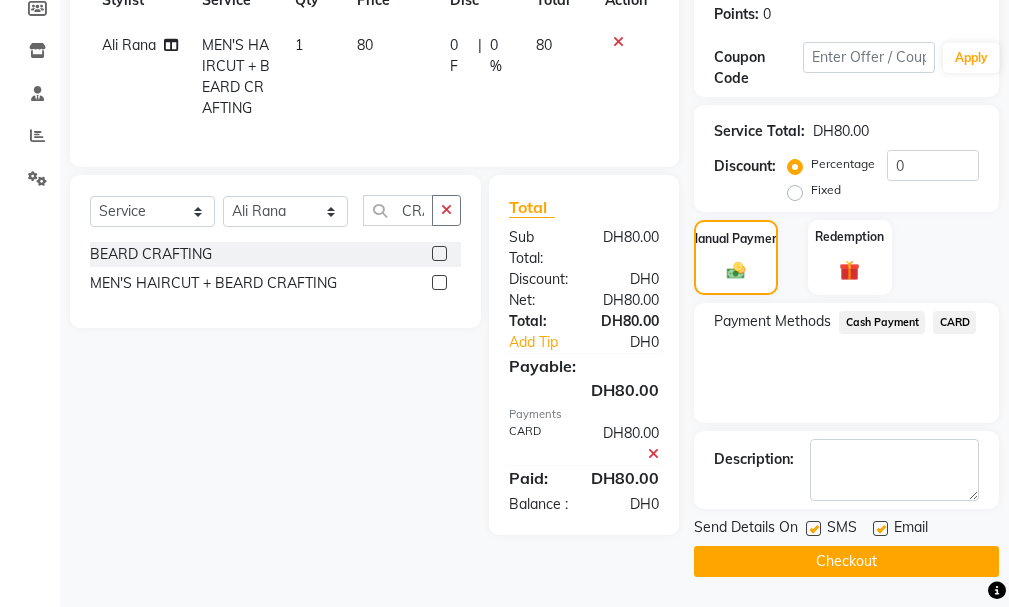click on "INVOICE PREVIOUS INVOICES Create New   Save  Client [PHONE] Date [DATE] Invoice Number V/2025 V/2025-26 1067 Services Stylist Service Qty Price Disc Total Action Ali Rana MEN'S HAIRCUT + BEARD CRAFTING 1 80 0 F | 0 % 80 Select  Service  Product  Membership  Package Voucher Prepaid Gift Card  Select Stylist AHMED MOHAMED MOHAMED ELKHODARY ABDELHAMID Ali Rana Allauddin Anwar Ali Ameen [LAST] Jairah Mr. [NAME] Neha Nelson Ricalyn Colcol Riffat Magdy Taufeeq Anwar Ali Tauseef  Akhilaque Zoya Bhatti. CRAF BEARD CRAFTING  MEN'S HAIRCUT + BEARD CRAFTING  Total Sub Total: DH80.00 Discount: DH0 Net: DH80.00 Total: DH80.00 Add Tip DH0 Payable: DH80.00 Payments CARD DH80.00  Paid: DH80.00 Balance   : DH0 Name:[NAME]  Membership:  No Active Membership  Total Visits:  2 Card on file:  0 Last Visit:   [DATE] Points:   0  Coupon Code Apply Service Total:  DH80.00  Discount:  Percentage   Fixed  0 Manual Payment Redemption Payment Methods  Cash Payment   CARD  Description:                  SMS" 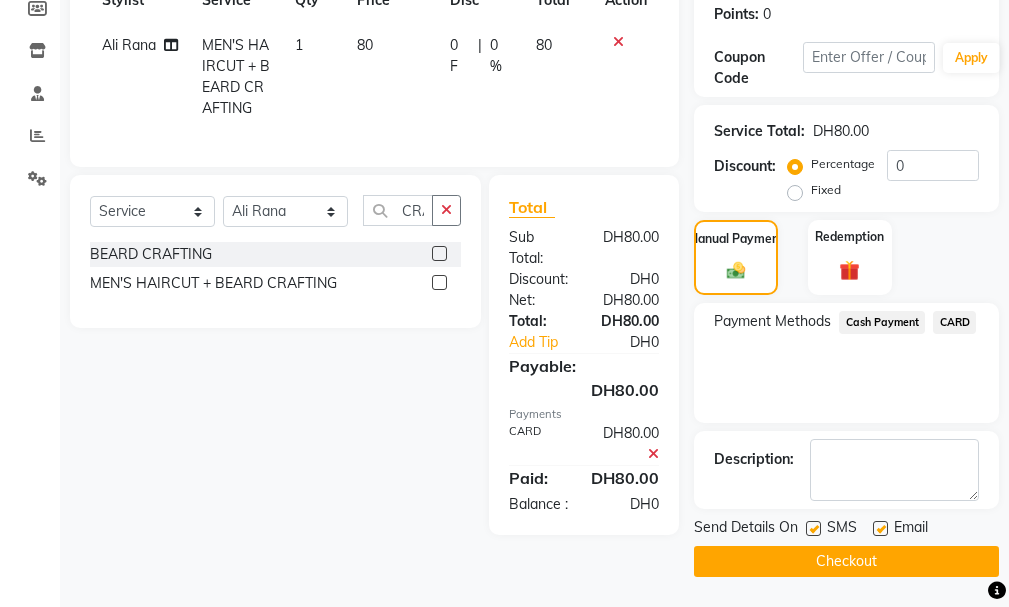 click on "Checkout" 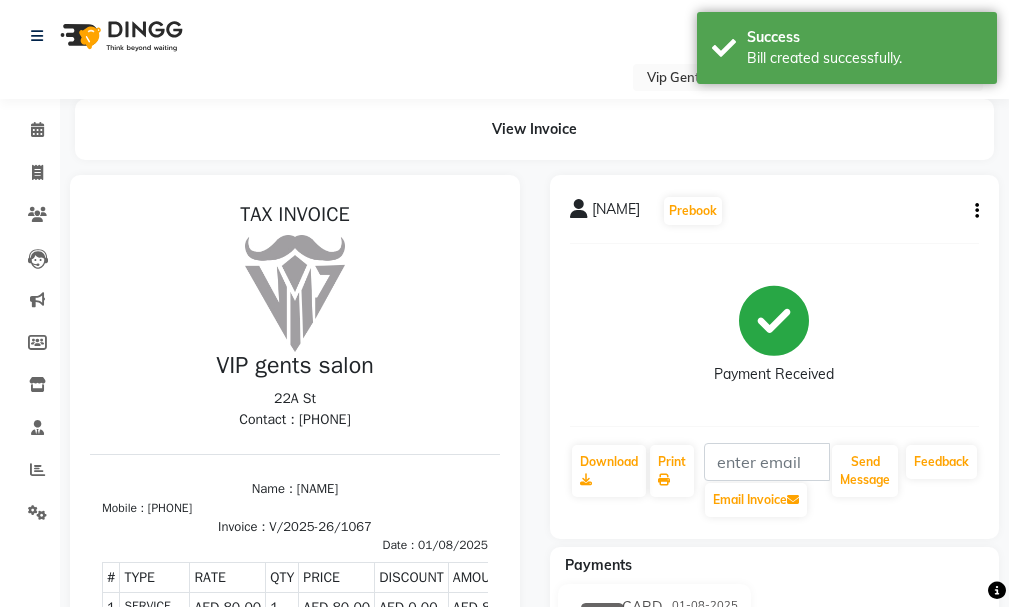 scroll, scrollTop: 0, scrollLeft: 0, axis: both 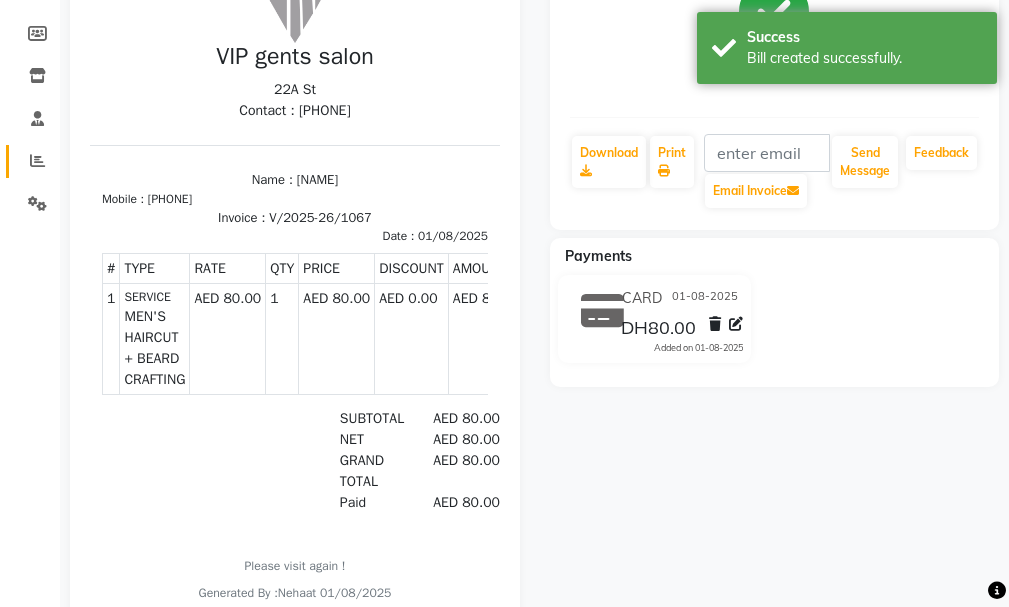 click 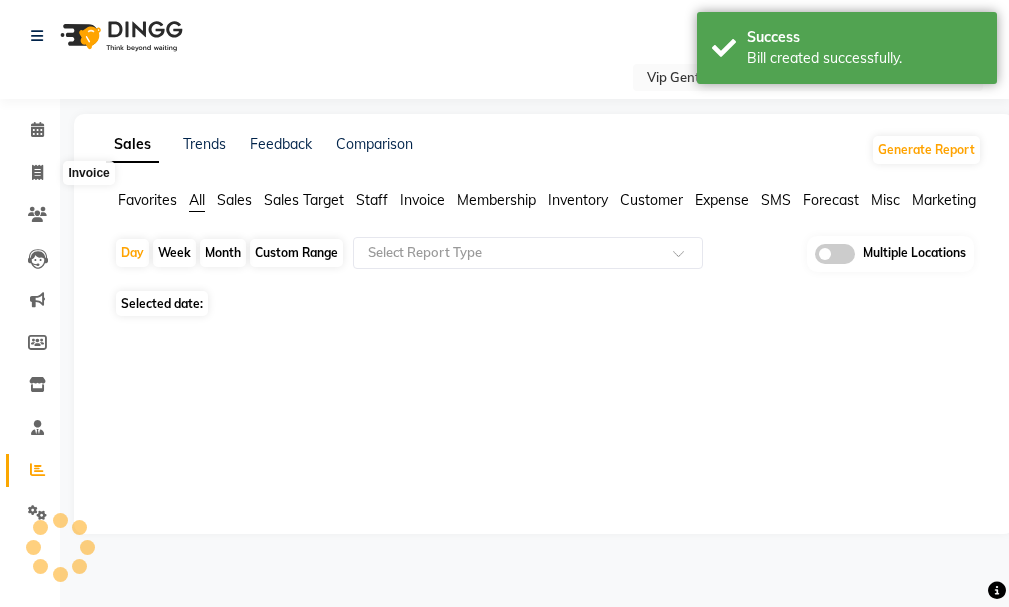 scroll, scrollTop: 0, scrollLeft: 0, axis: both 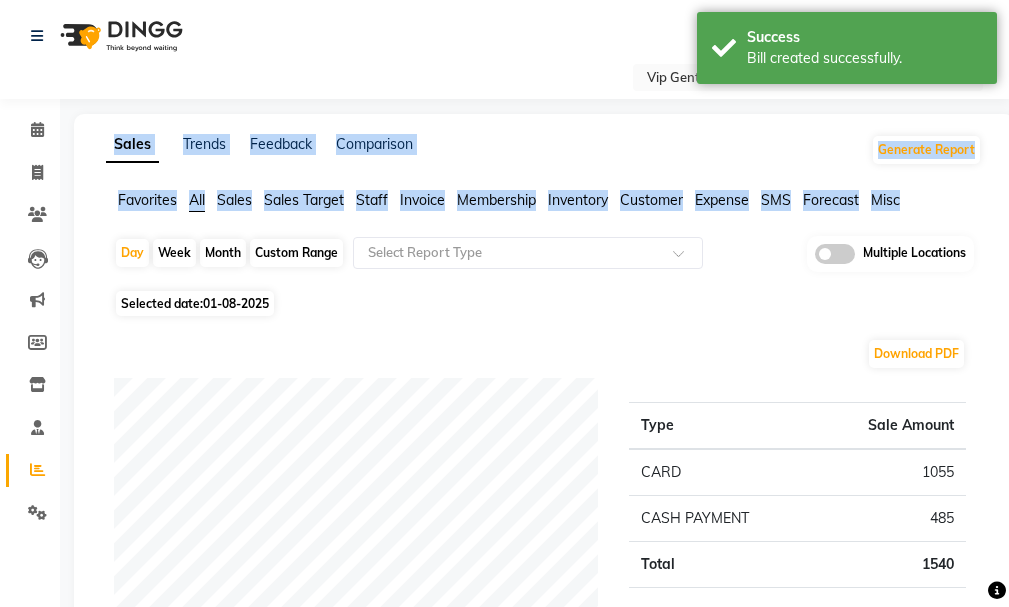 drag, startPoint x: 1009, startPoint y: 92, endPoint x: 1004, endPoint y: 205, distance: 113.110565 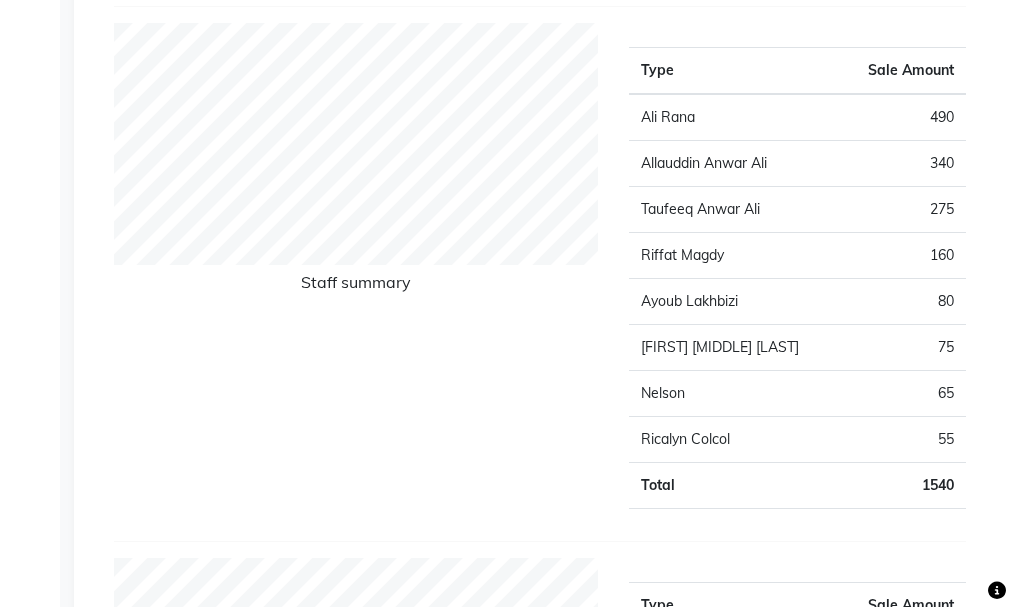 scroll, scrollTop: 671, scrollLeft: 0, axis: vertical 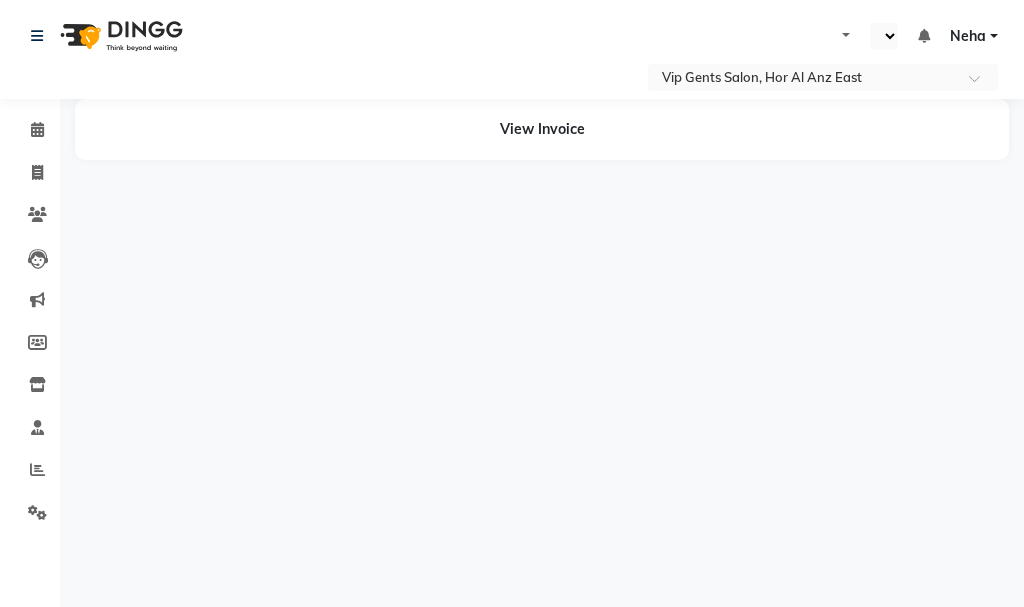 select on "en" 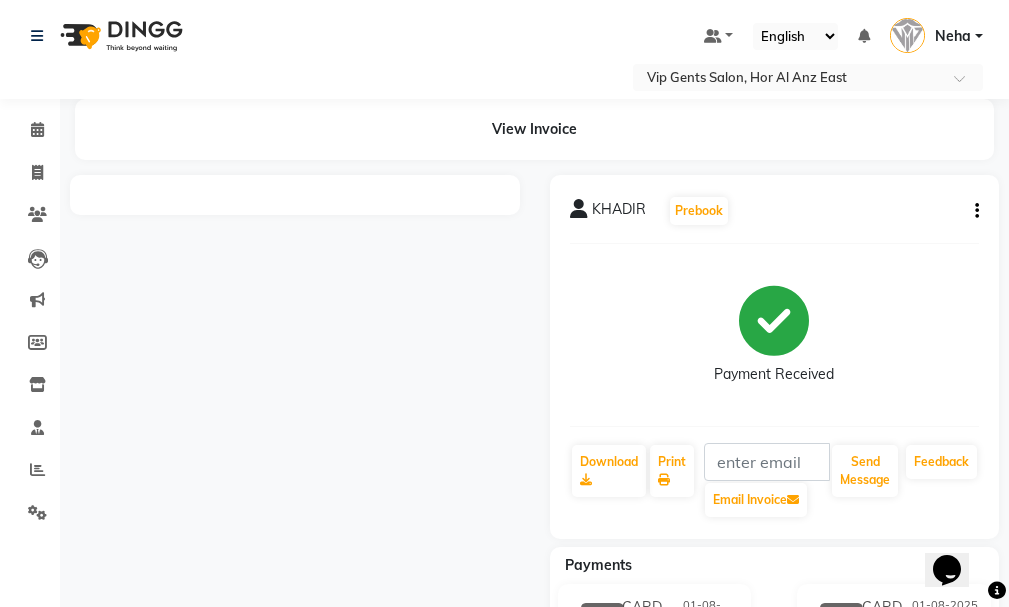 scroll, scrollTop: 0, scrollLeft: 0, axis: both 